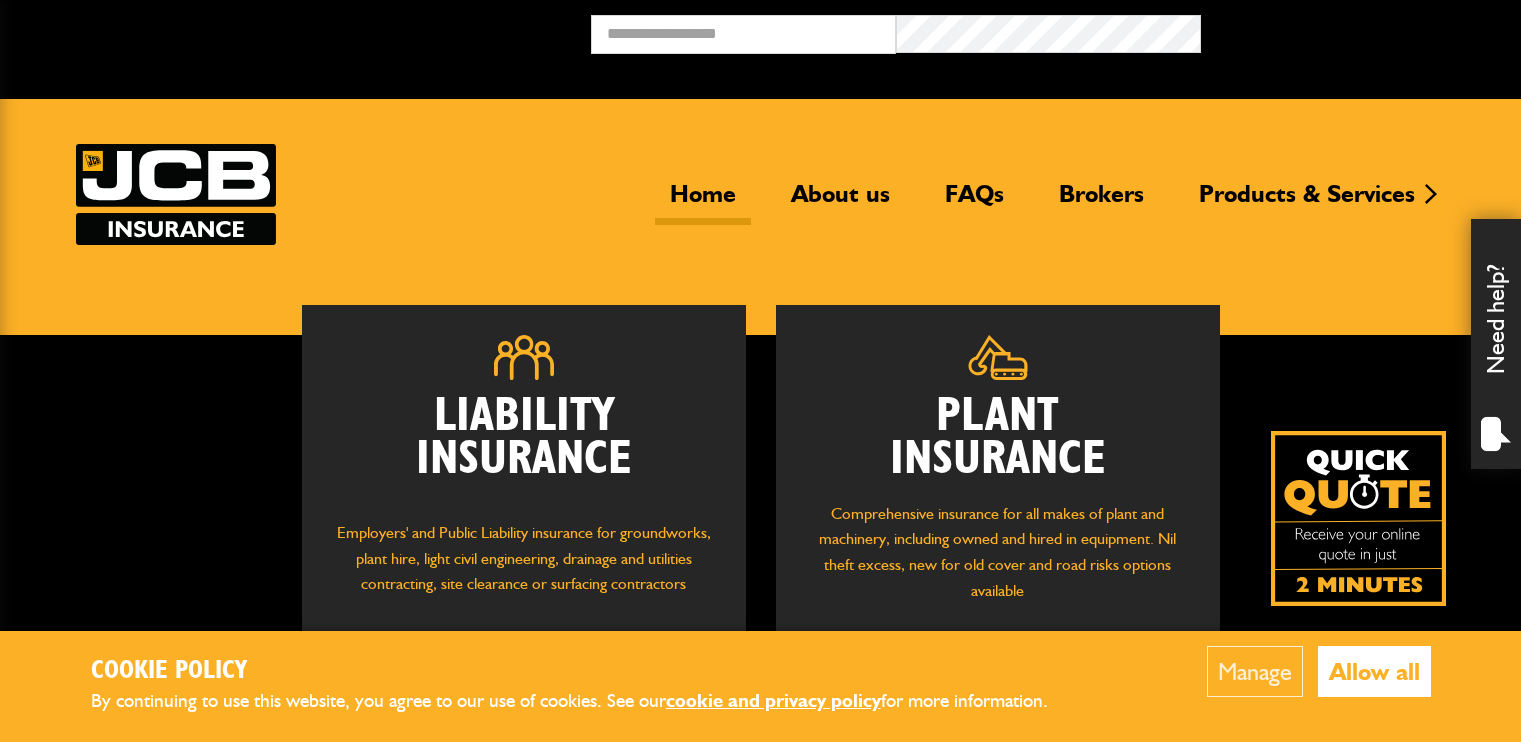 scroll, scrollTop: 0, scrollLeft: 0, axis: both 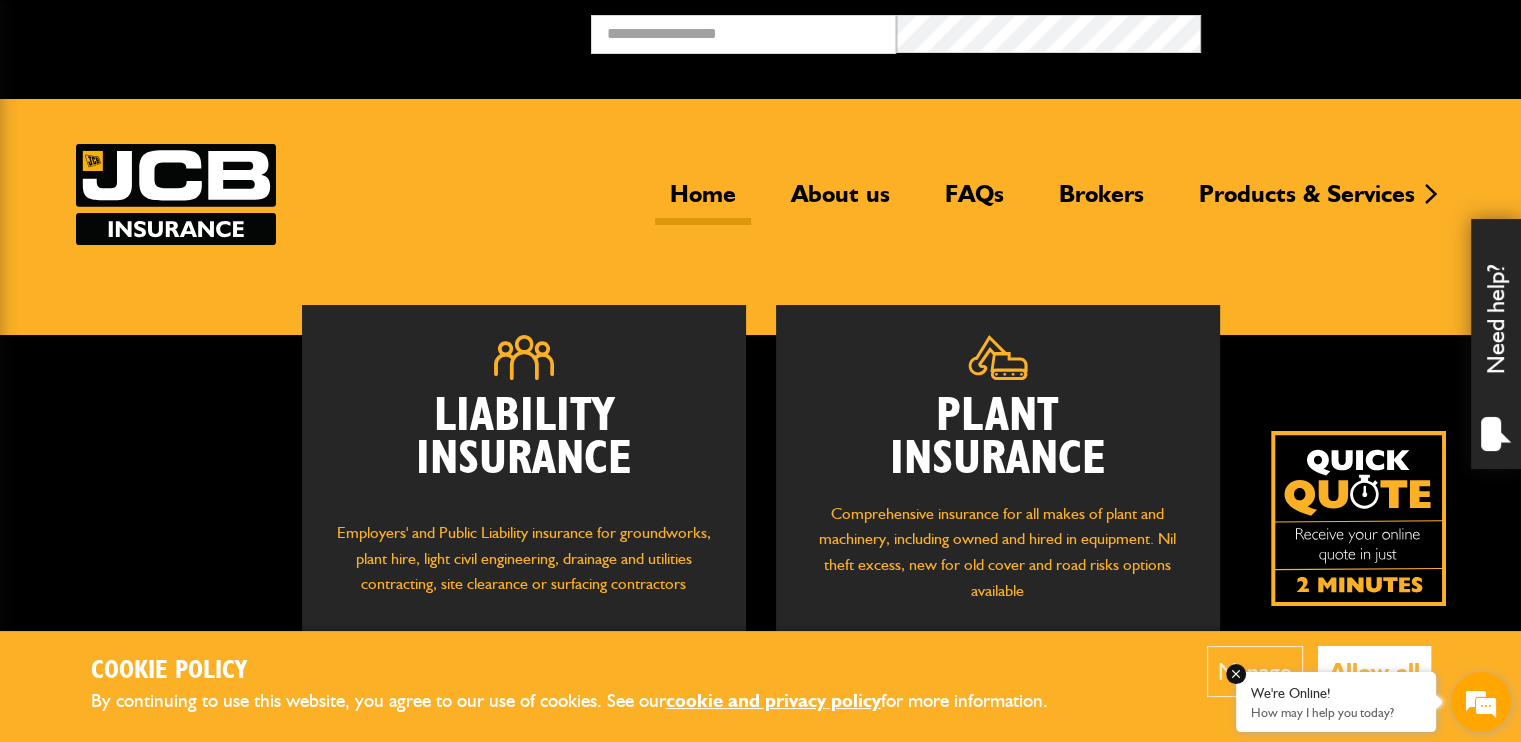 click on "We're Online! How may I help you today?" at bounding box center (1336, 702) 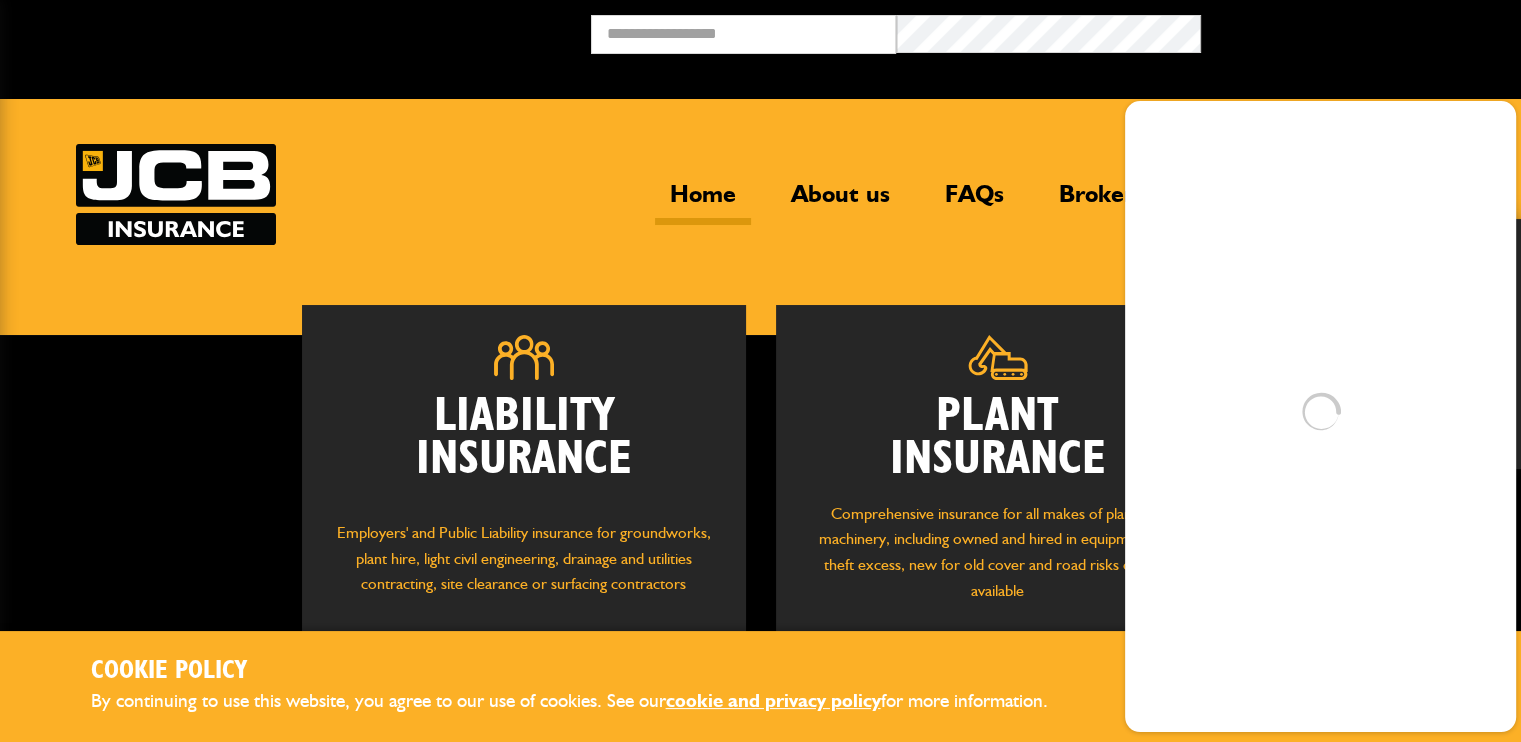 scroll, scrollTop: 0, scrollLeft: 0, axis: both 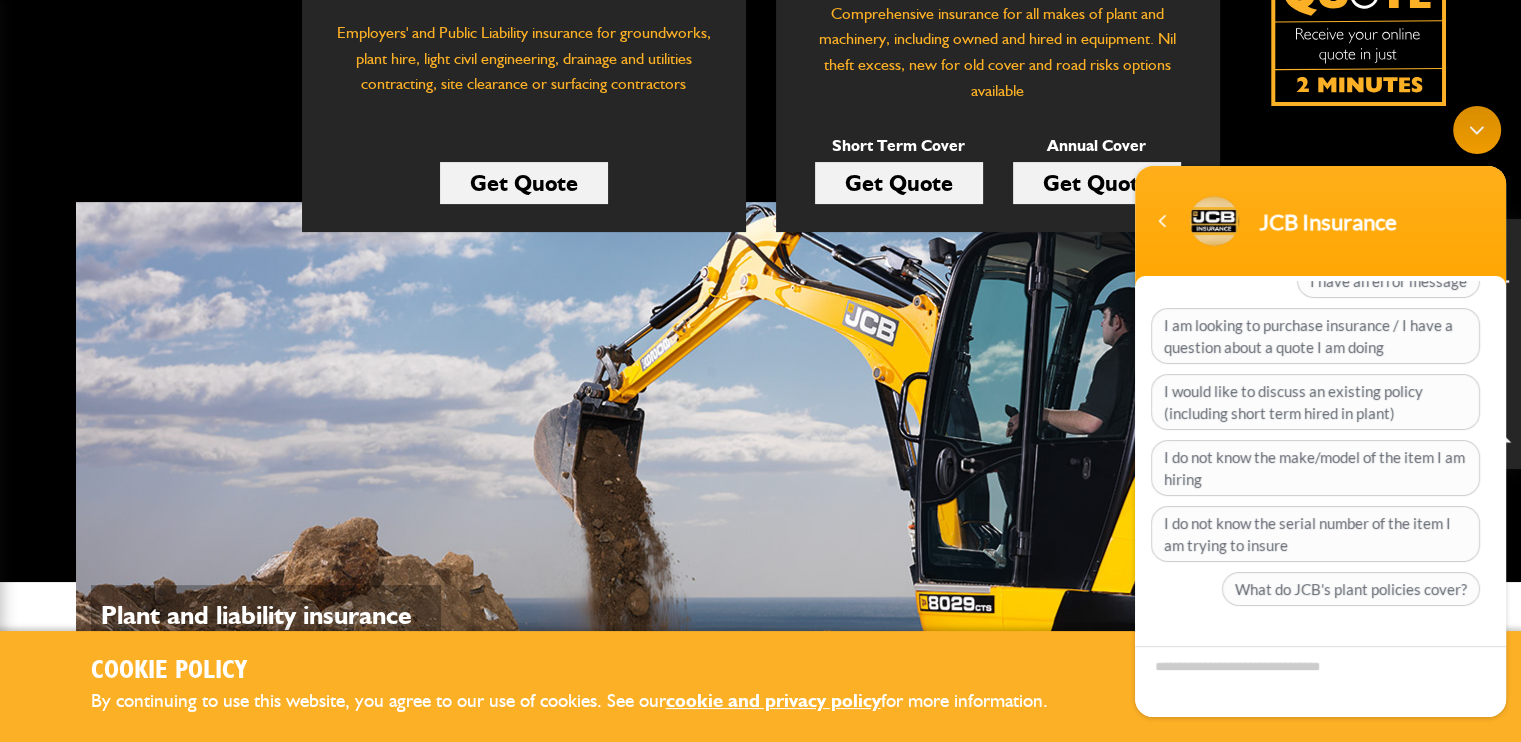 click on "Get Quote" at bounding box center (899, 183) 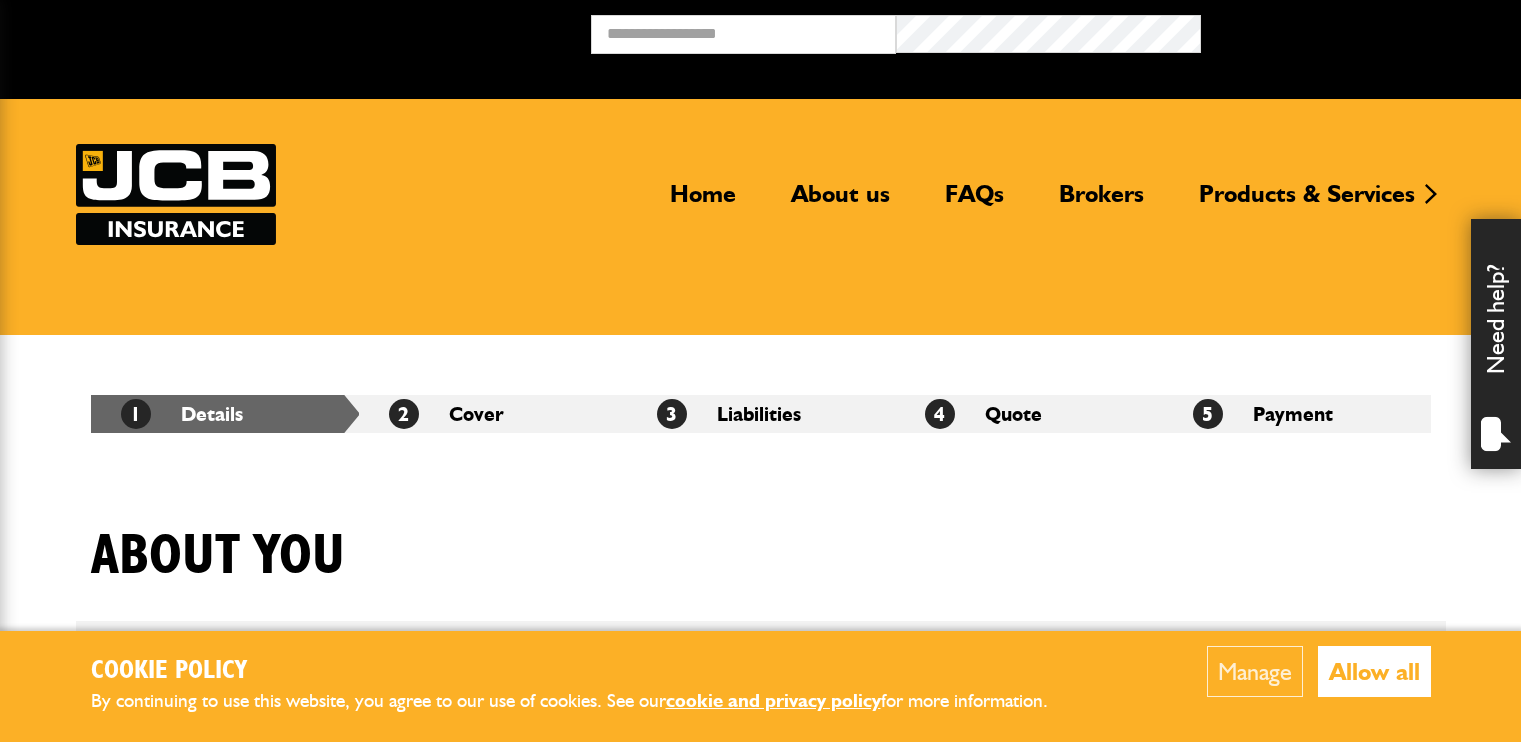 scroll, scrollTop: 0, scrollLeft: 0, axis: both 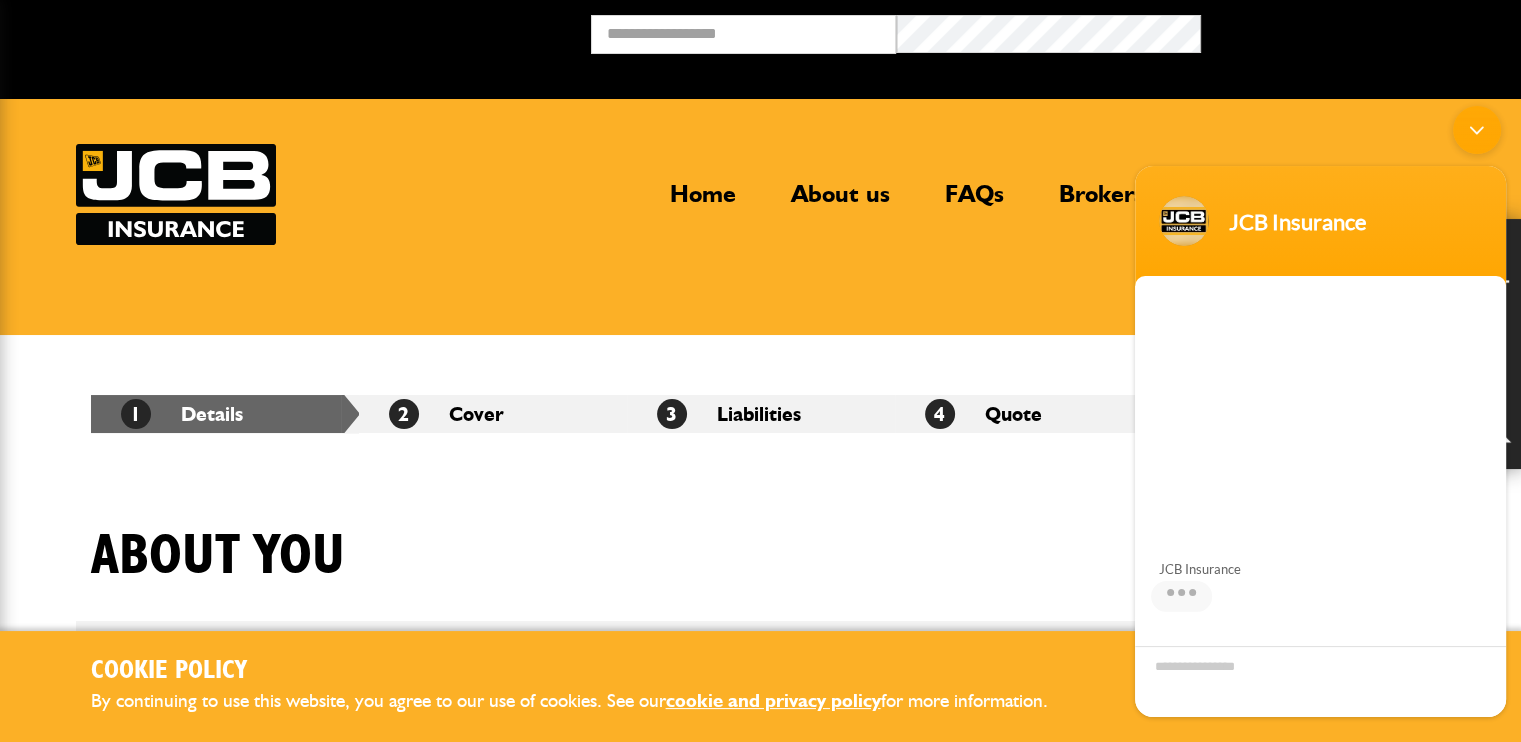 click at bounding box center (1477, 130) 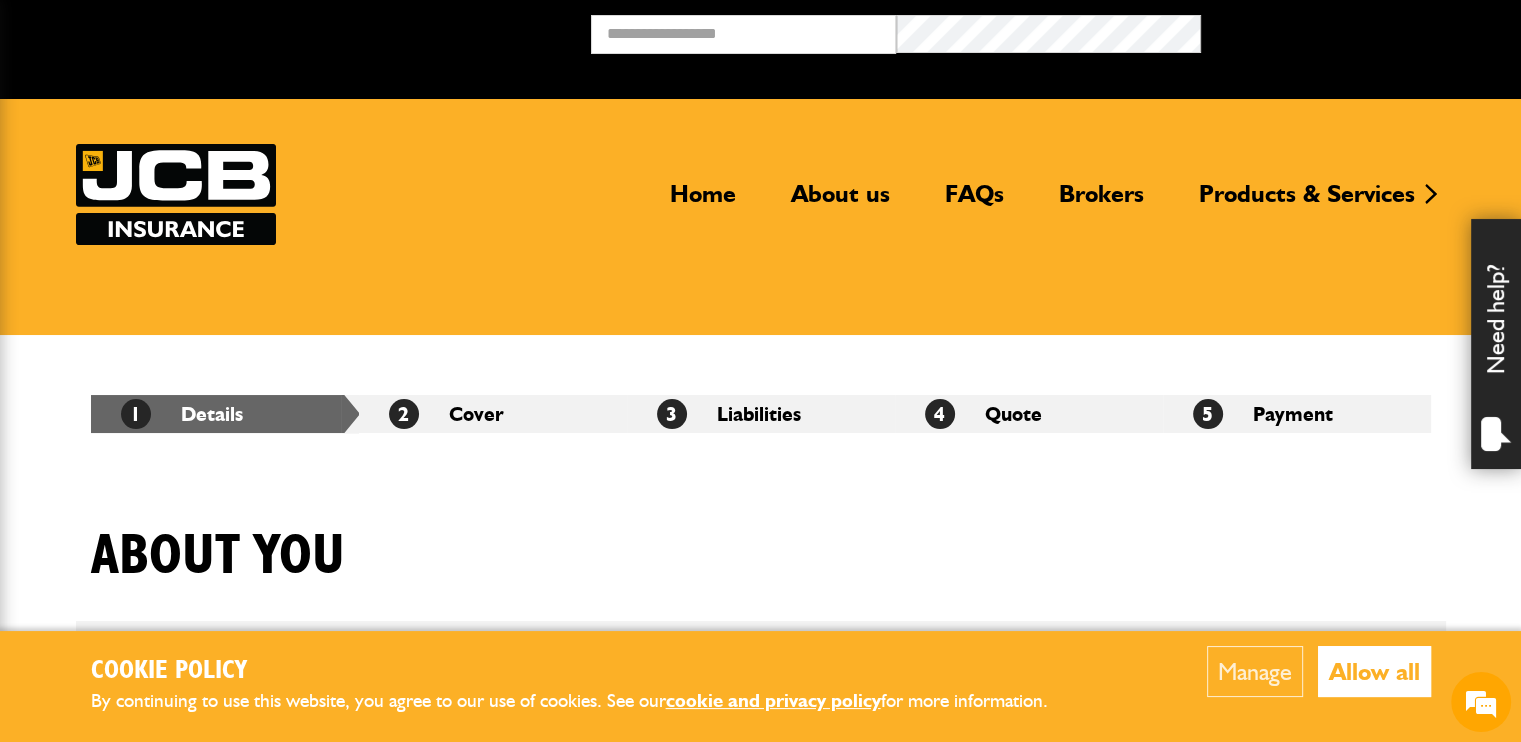 scroll, scrollTop: 162, scrollLeft: 0, axis: vertical 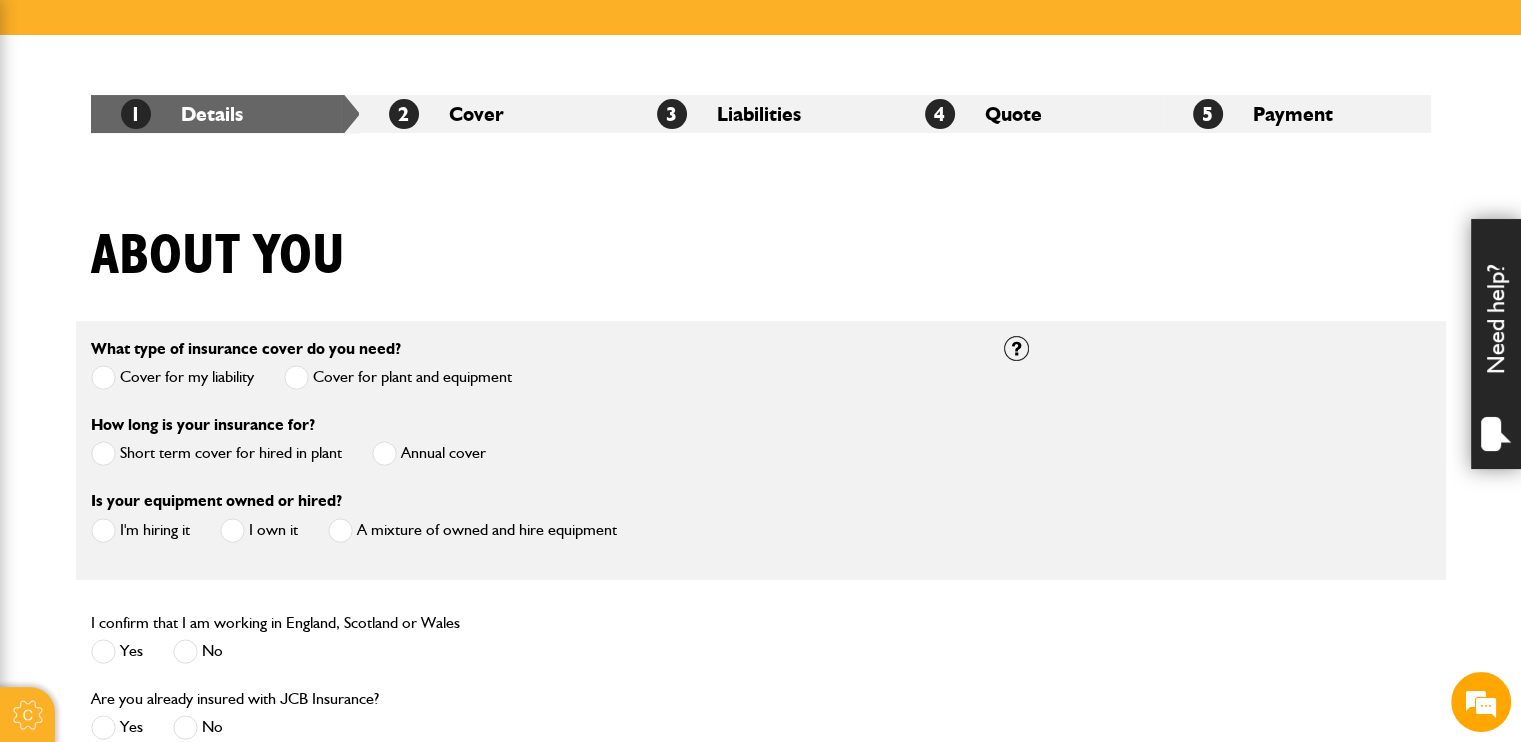 click on "Short term cover for hired in plant" at bounding box center (216, 453) 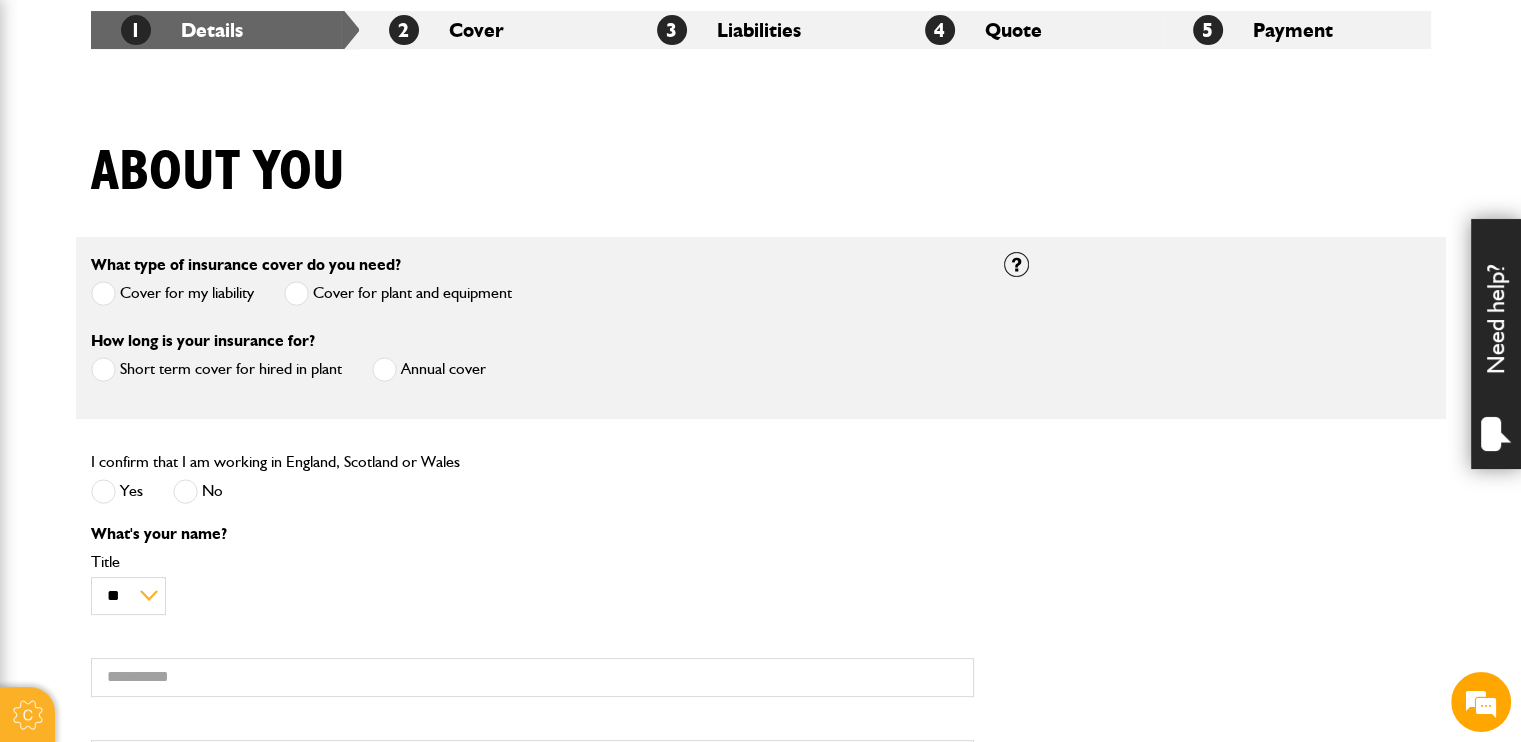 scroll, scrollTop: 500, scrollLeft: 0, axis: vertical 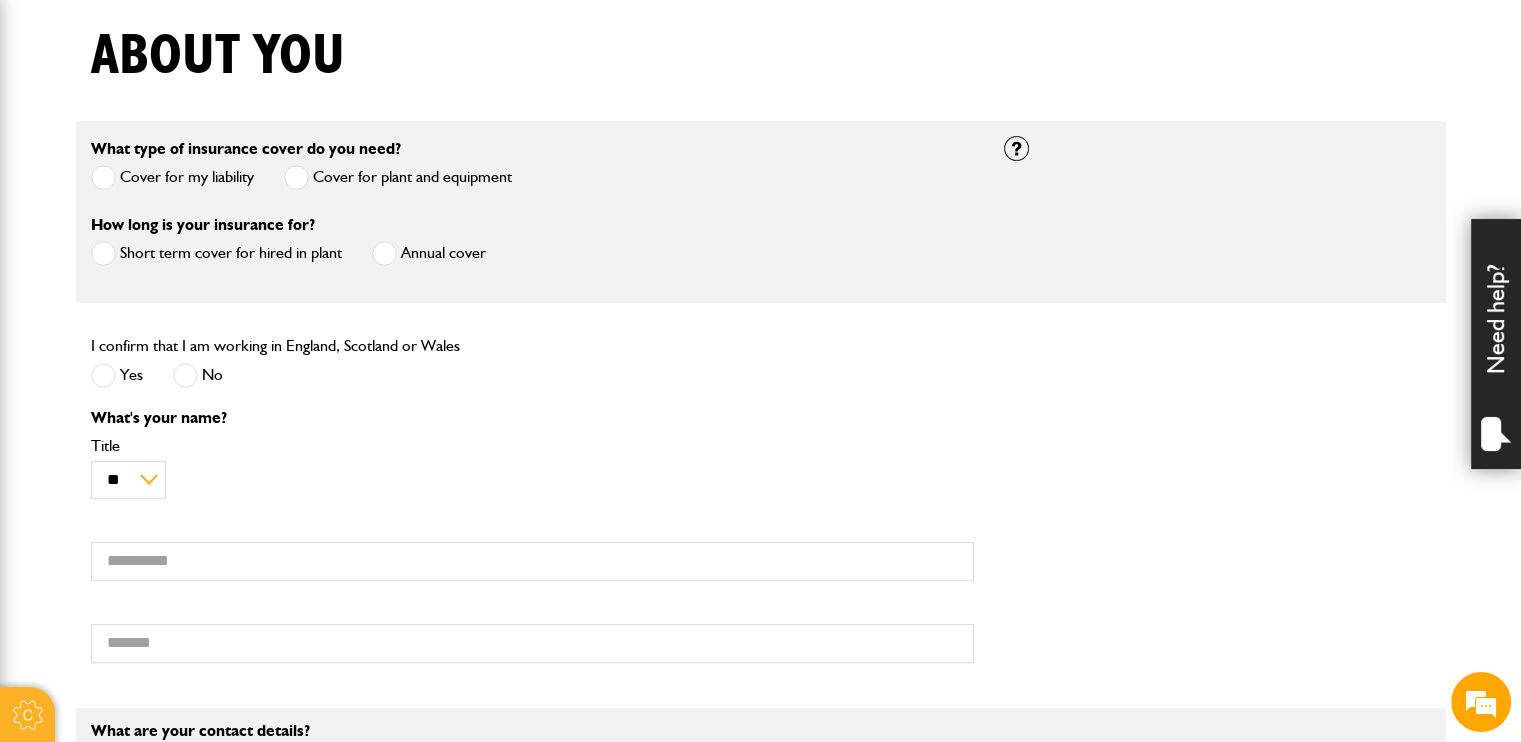 click on "Yes" at bounding box center [117, 375] 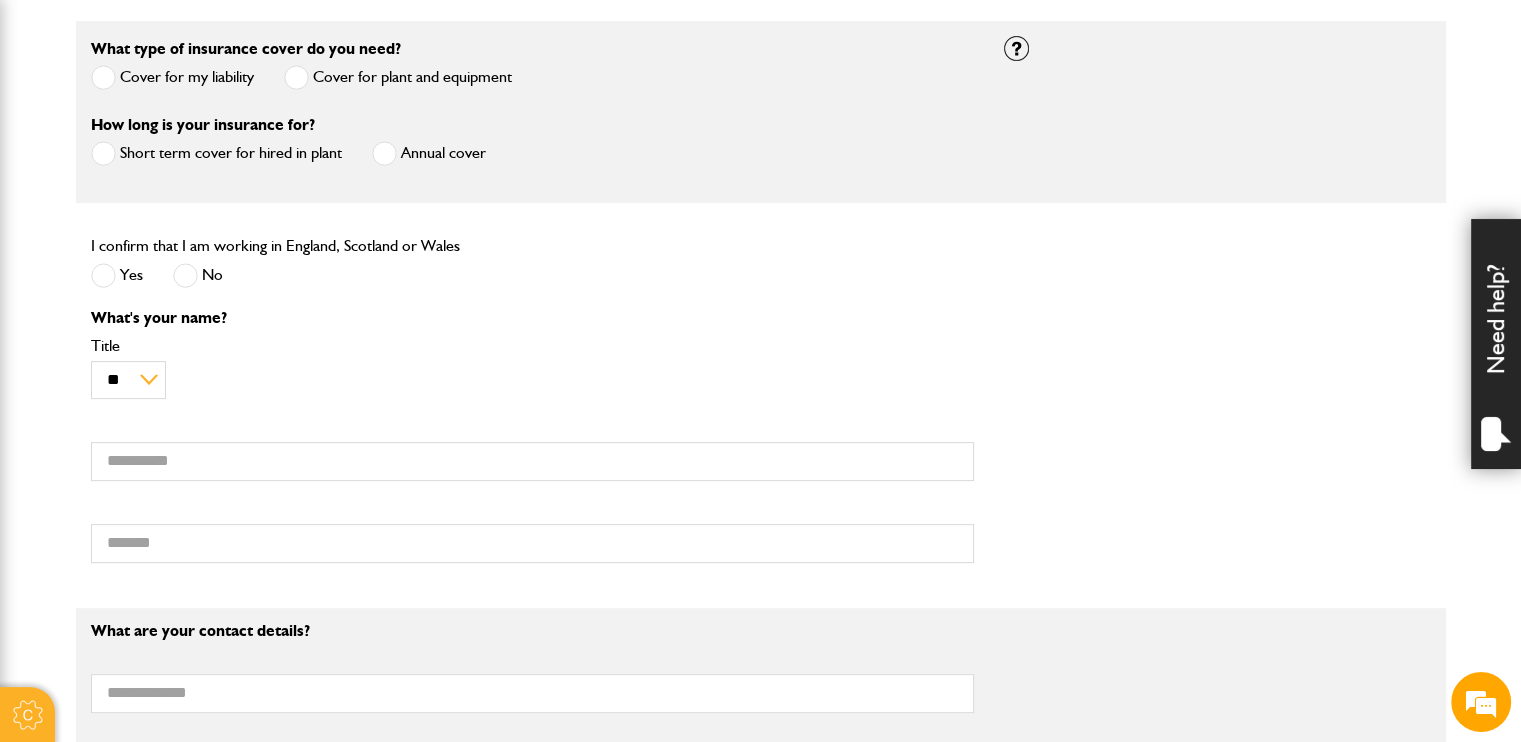 scroll, scrollTop: 800, scrollLeft: 0, axis: vertical 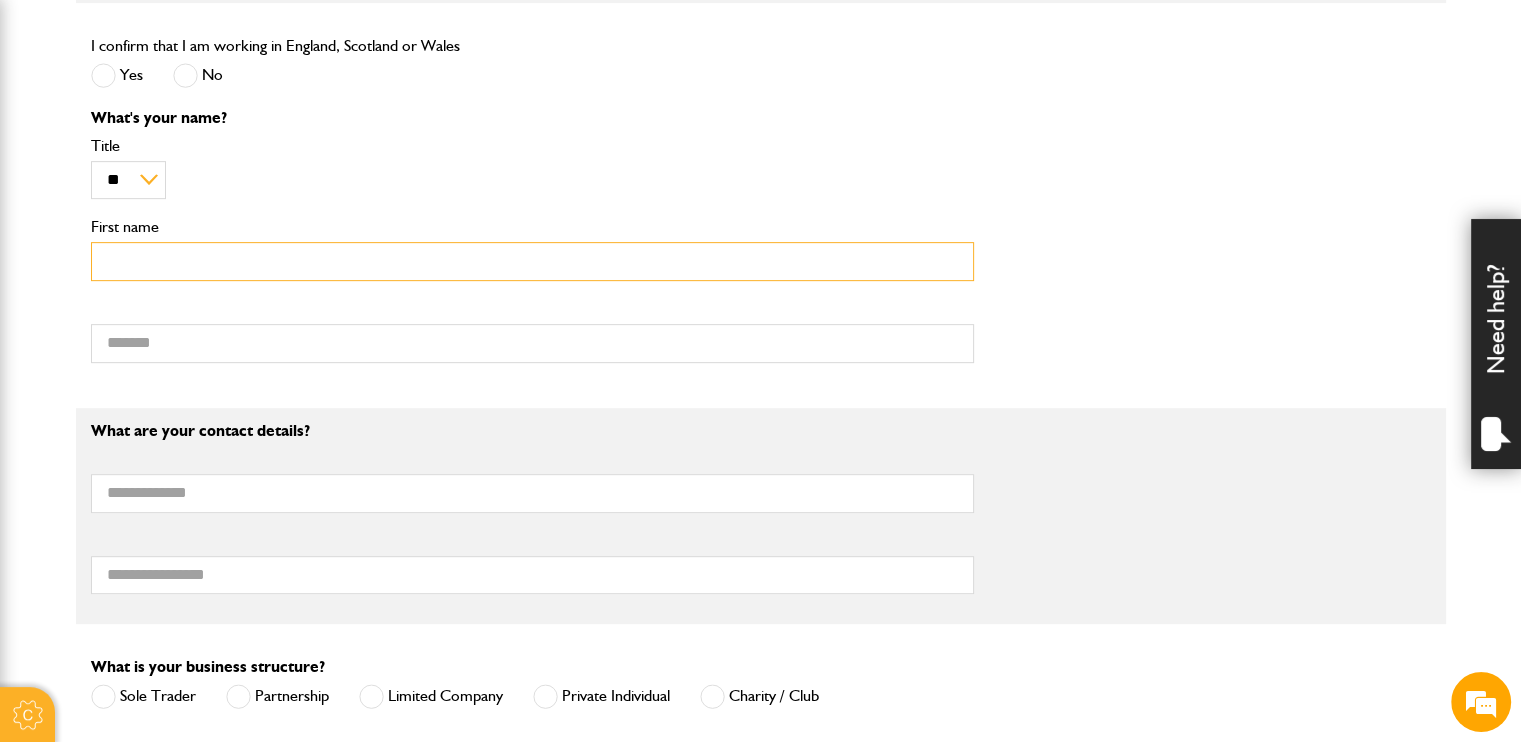 click on "First name" at bounding box center (532, 261) 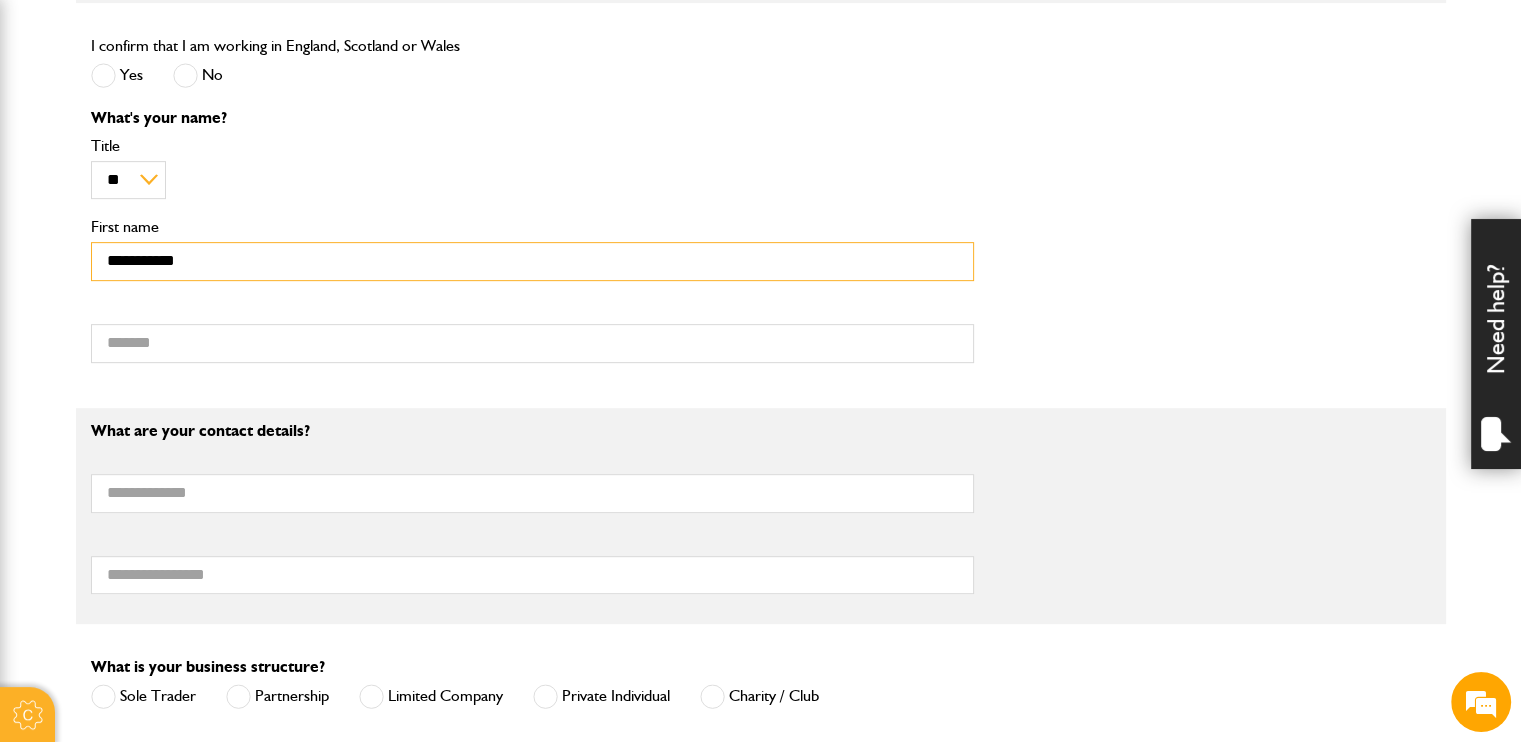 type on "*****" 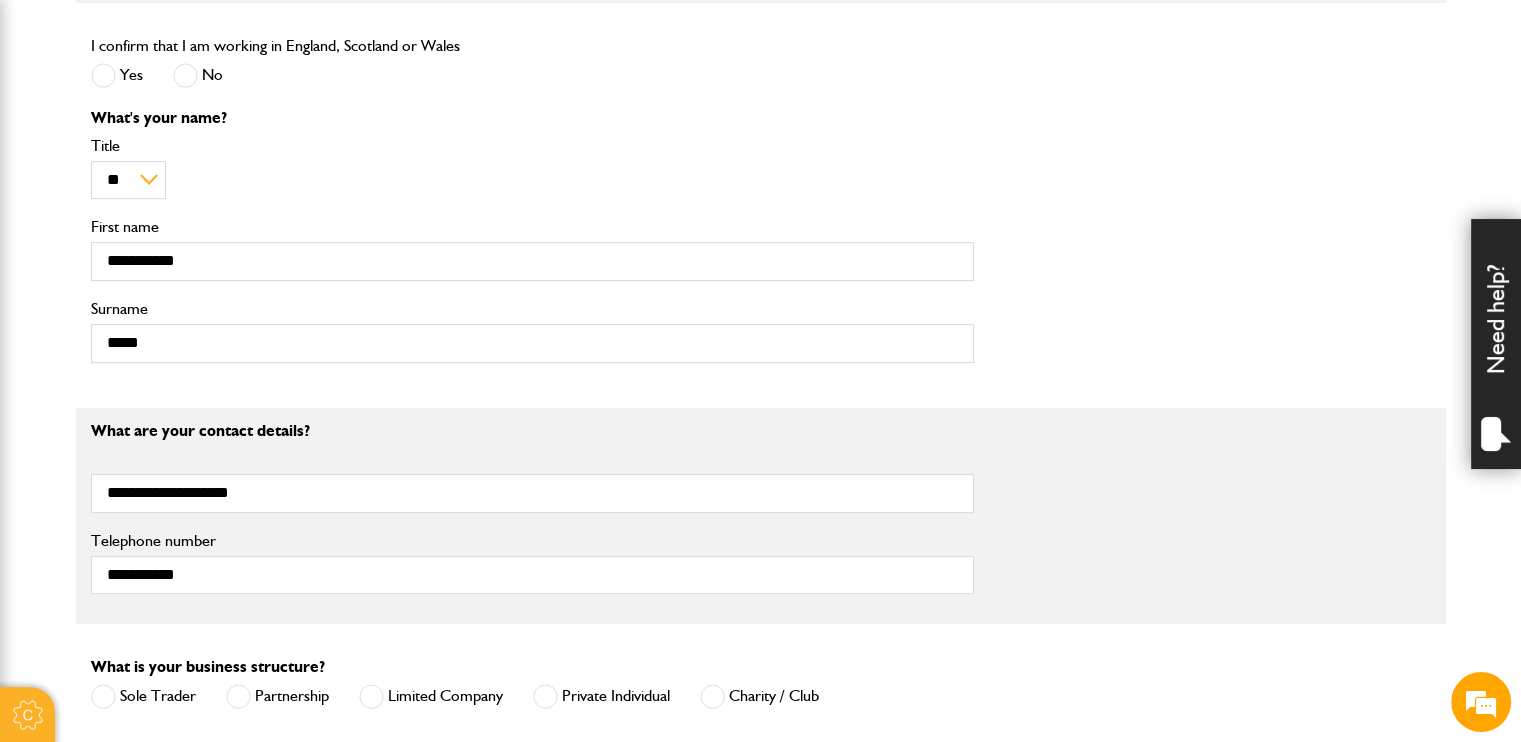 click on "**********" at bounding box center (761, 492) 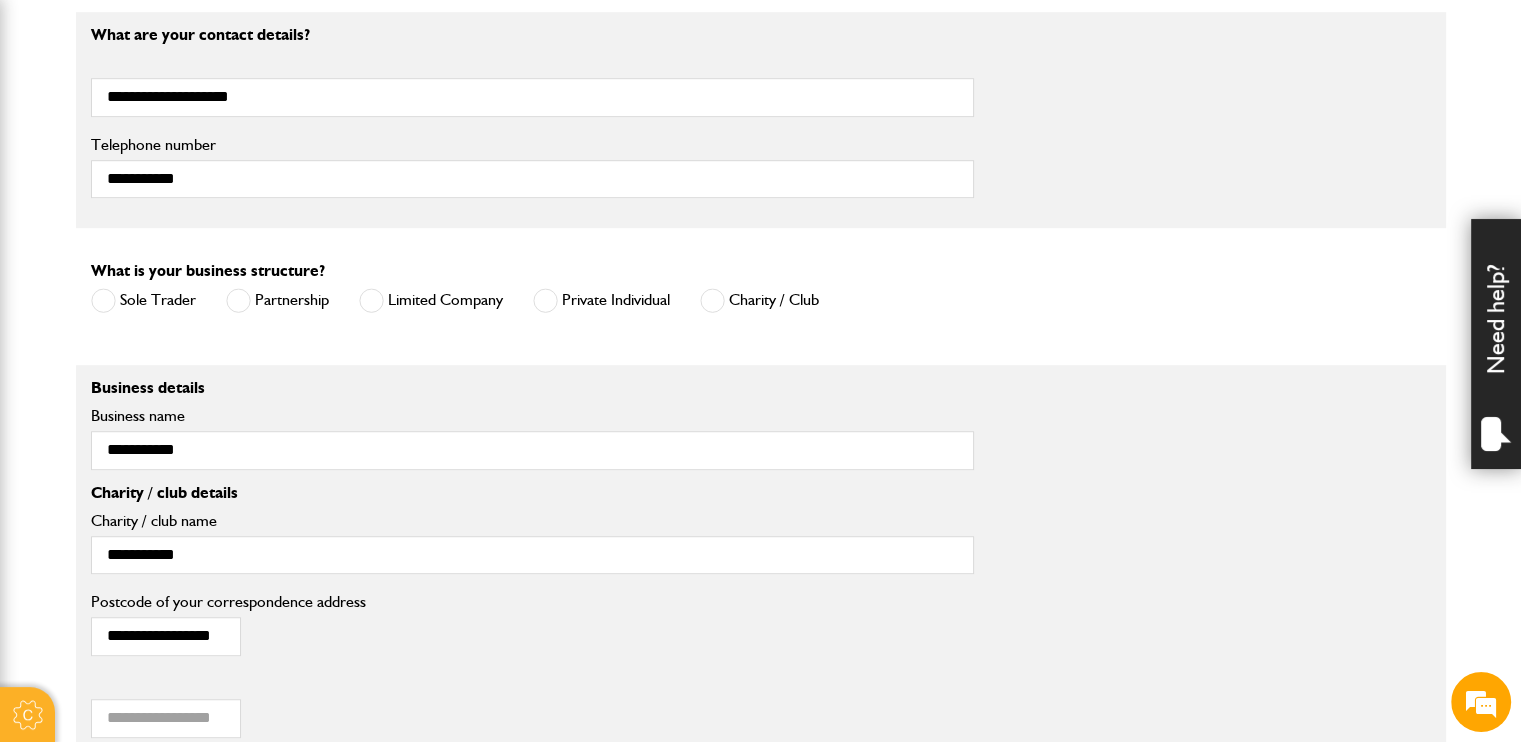 scroll, scrollTop: 1200, scrollLeft: 0, axis: vertical 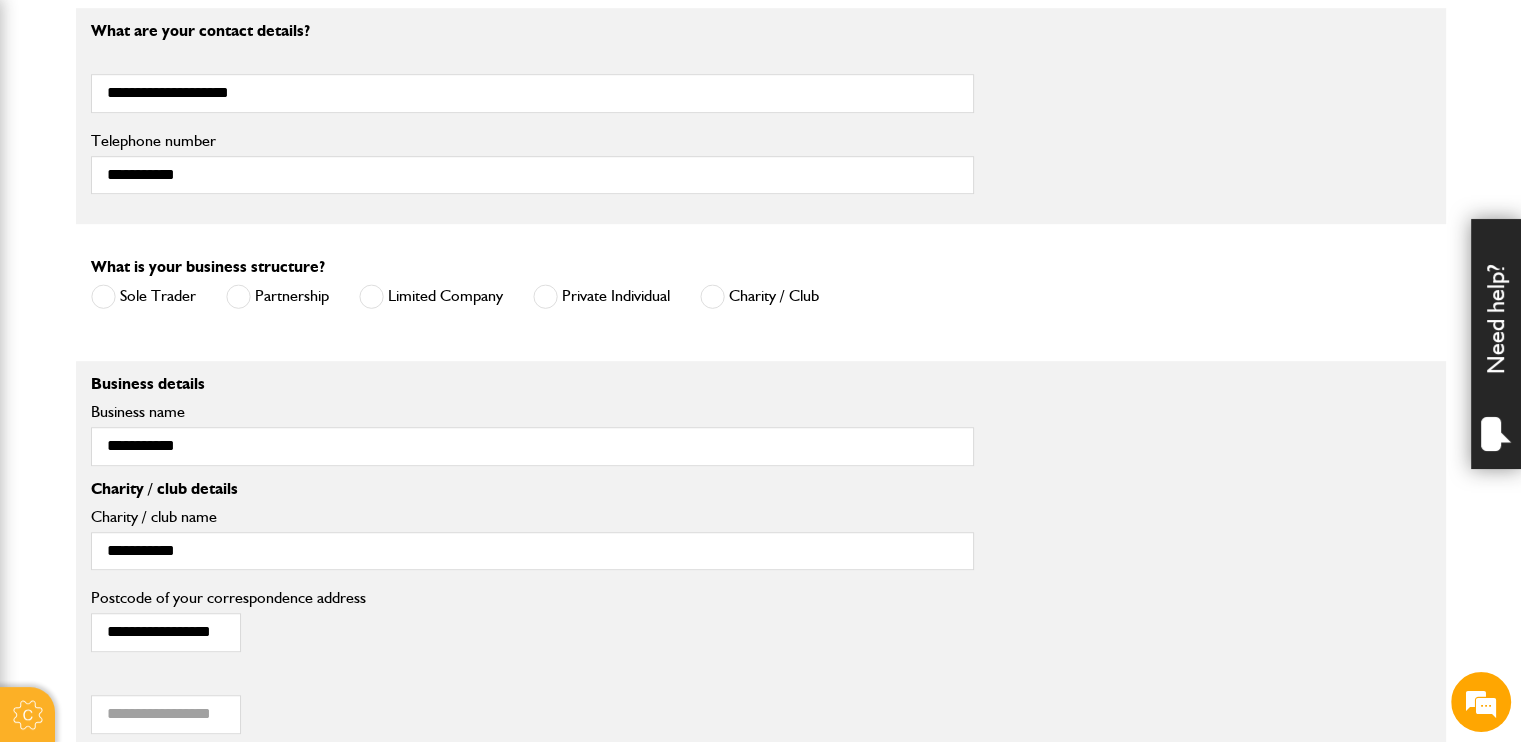 click at bounding box center [712, 296] 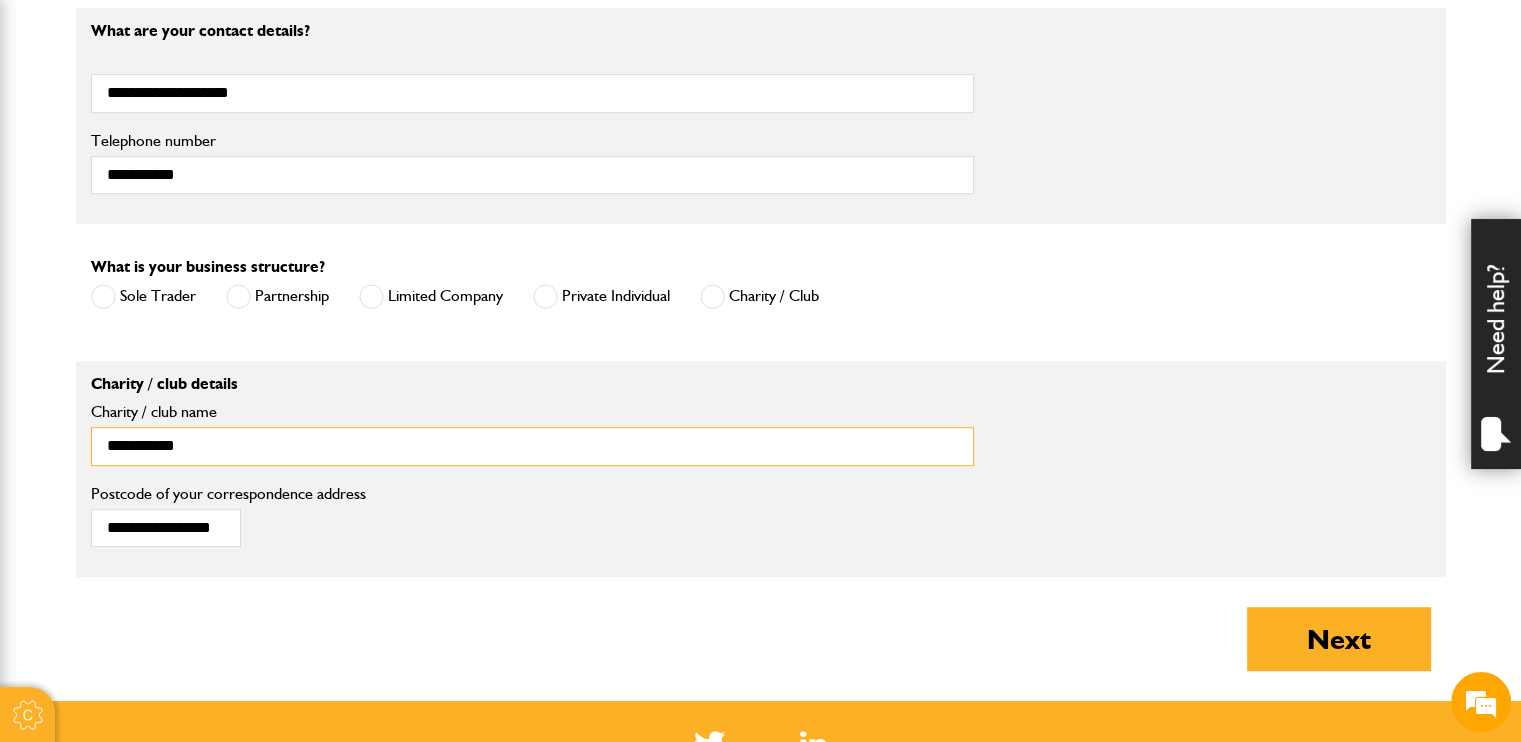 drag, startPoint x: 270, startPoint y: 439, endPoint x: 0, endPoint y: 443, distance: 270.02963 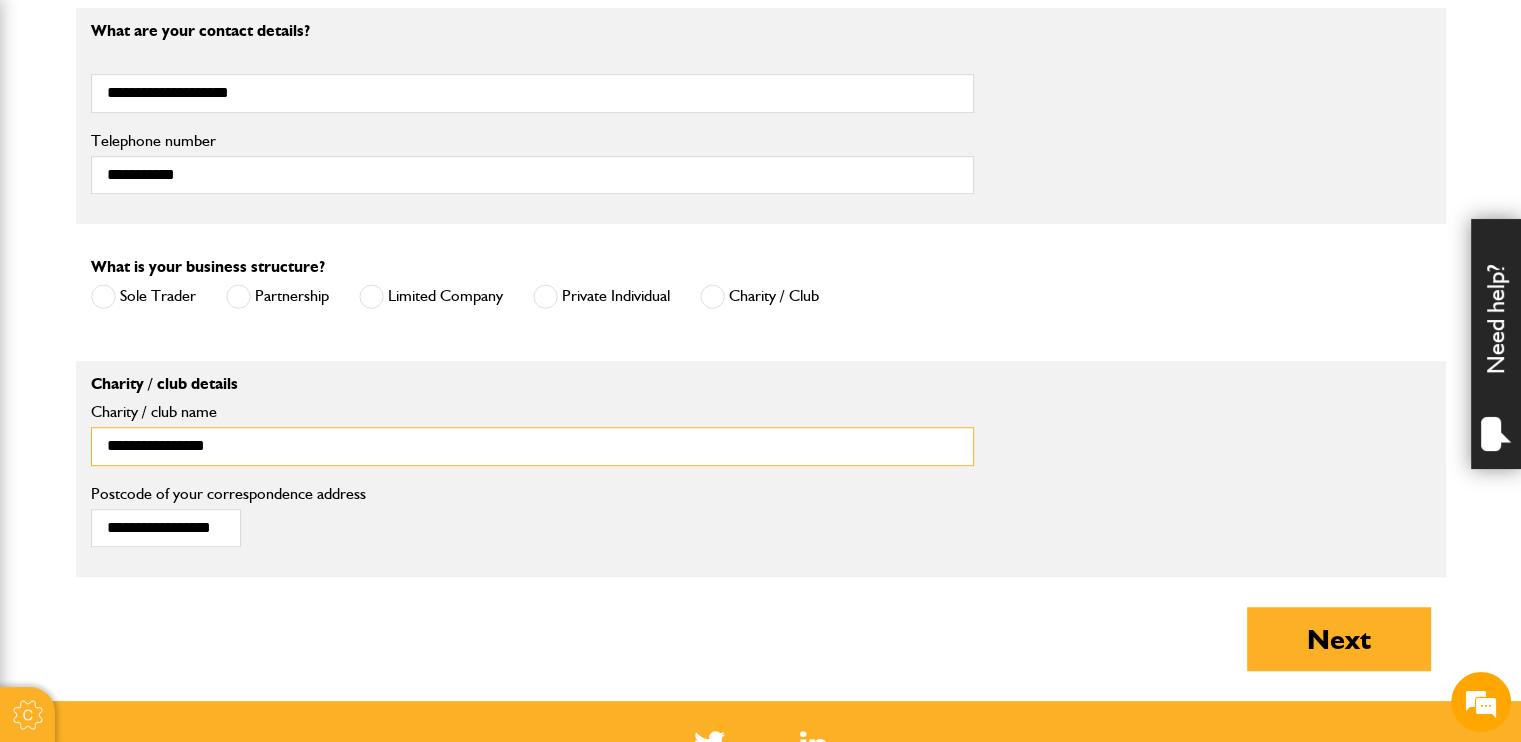 type on "**********" 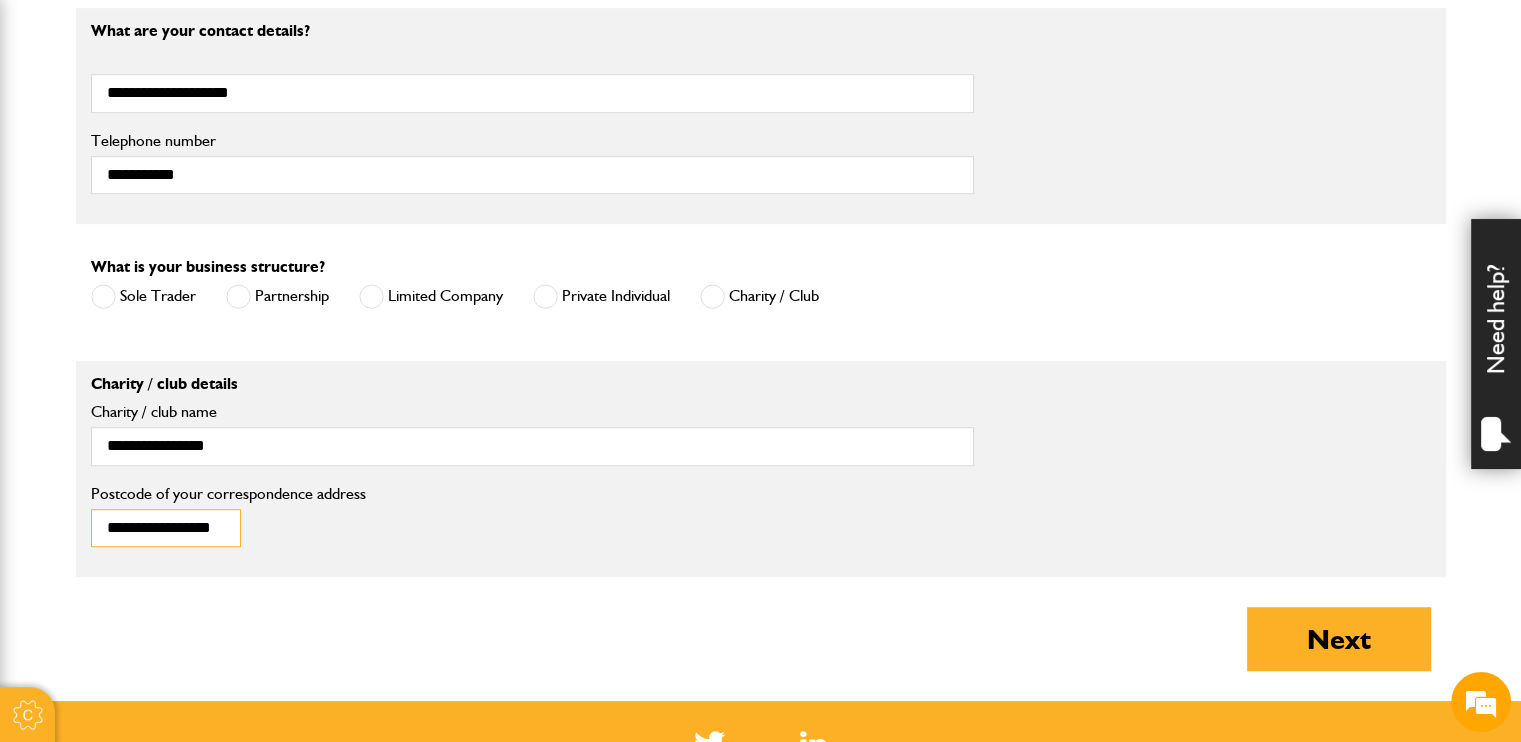click on "**********" at bounding box center (166, 528) 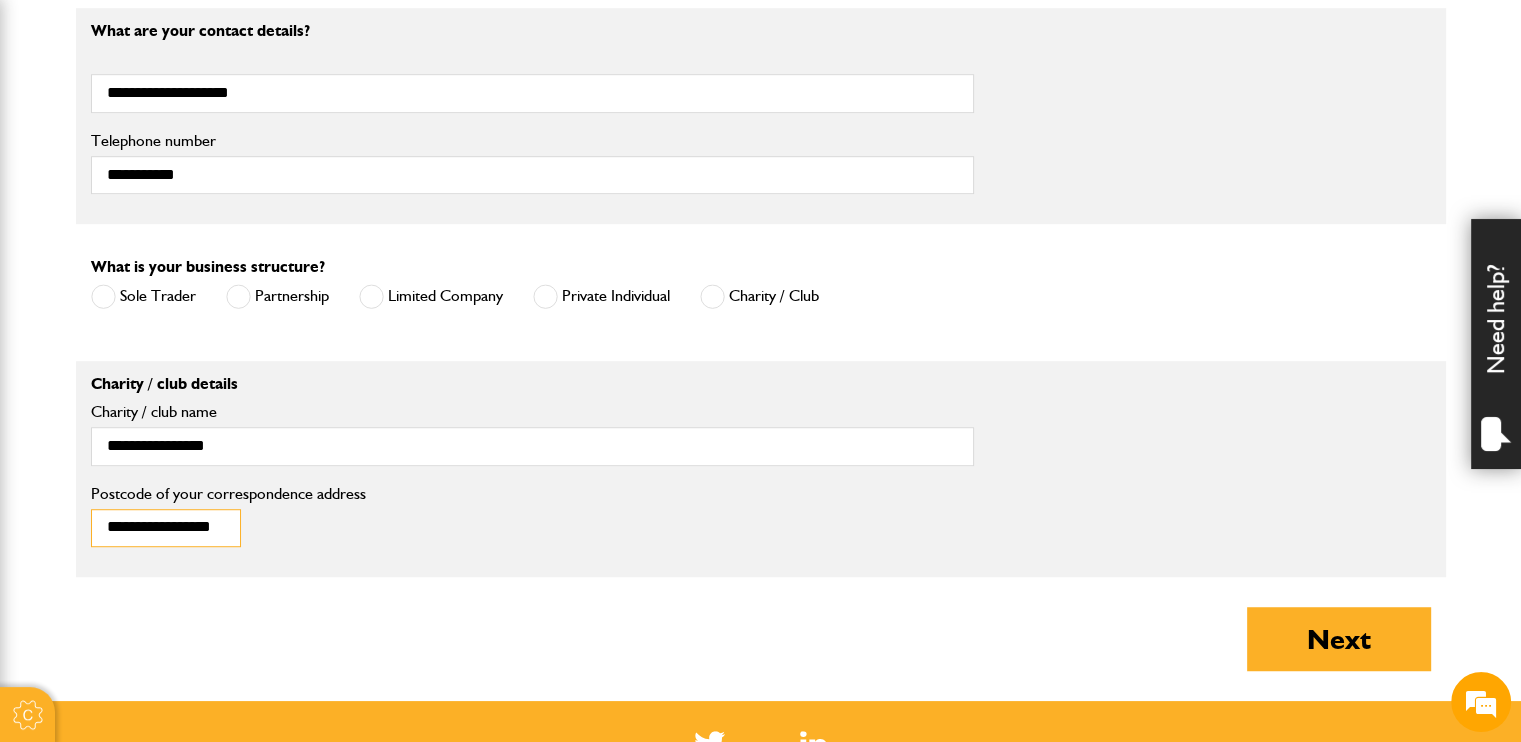 drag, startPoint x: 104, startPoint y: 525, endPoint x: 396, endPoint y: 518, distance: 292.0839 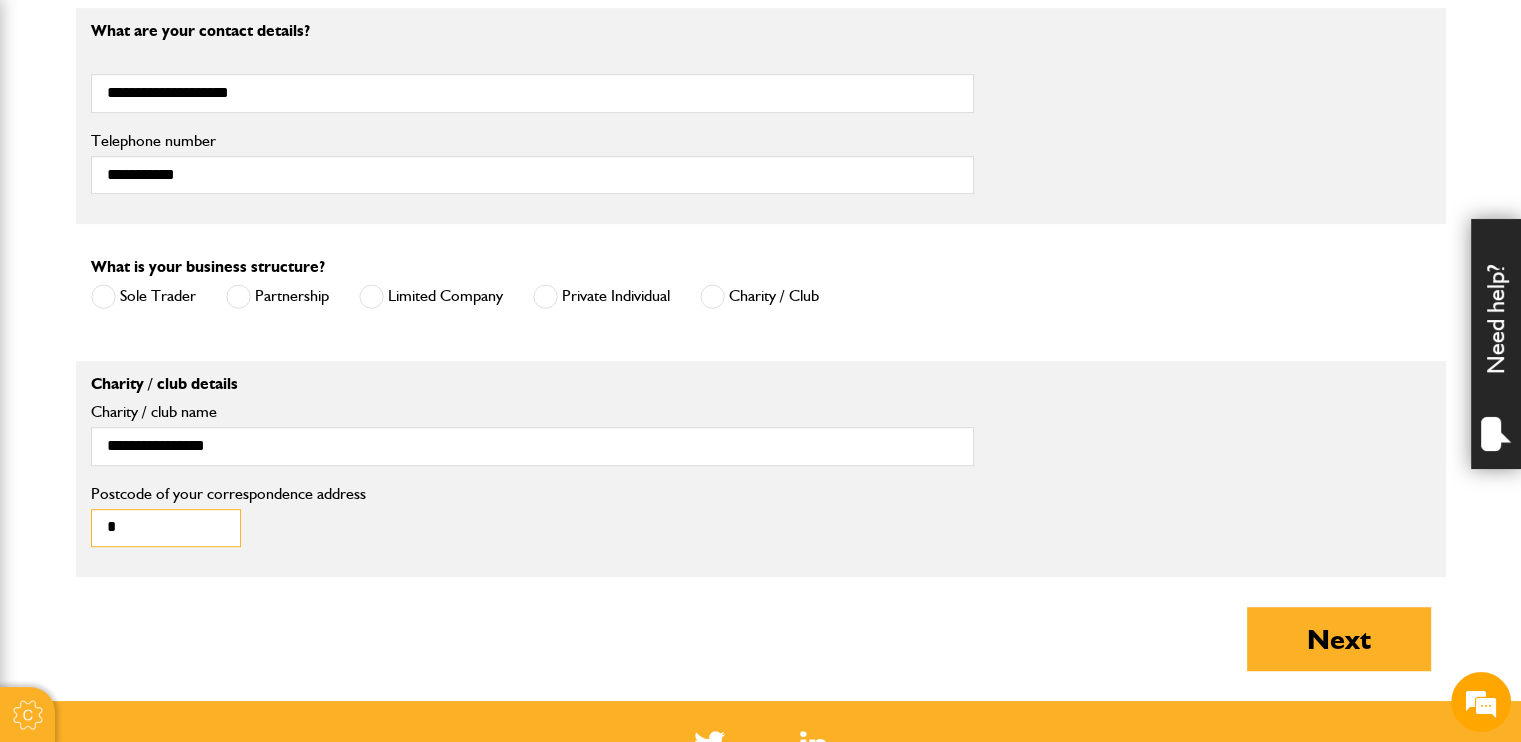 scroll, scrollTop: 0, scrollLeft: 0, axis: both 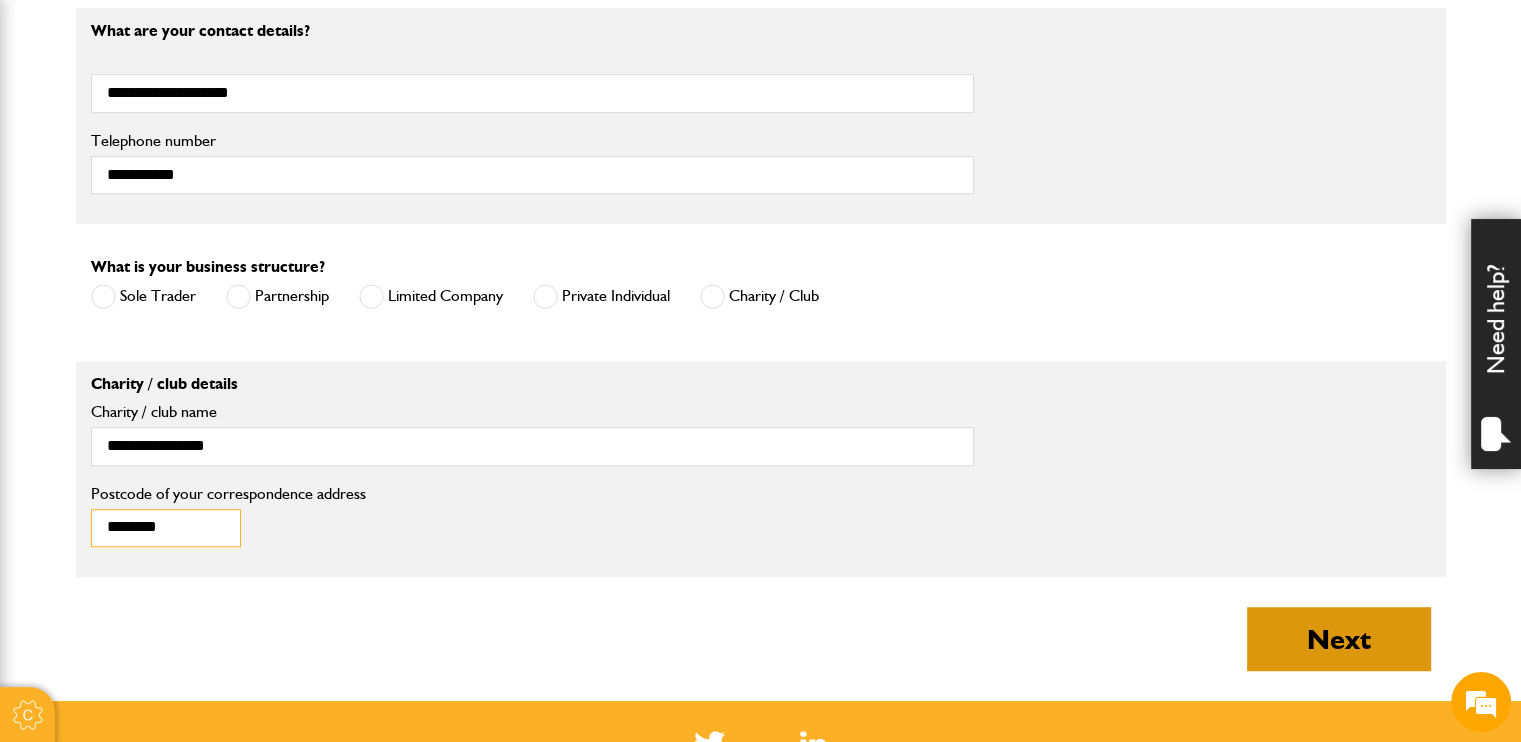 type on "********" 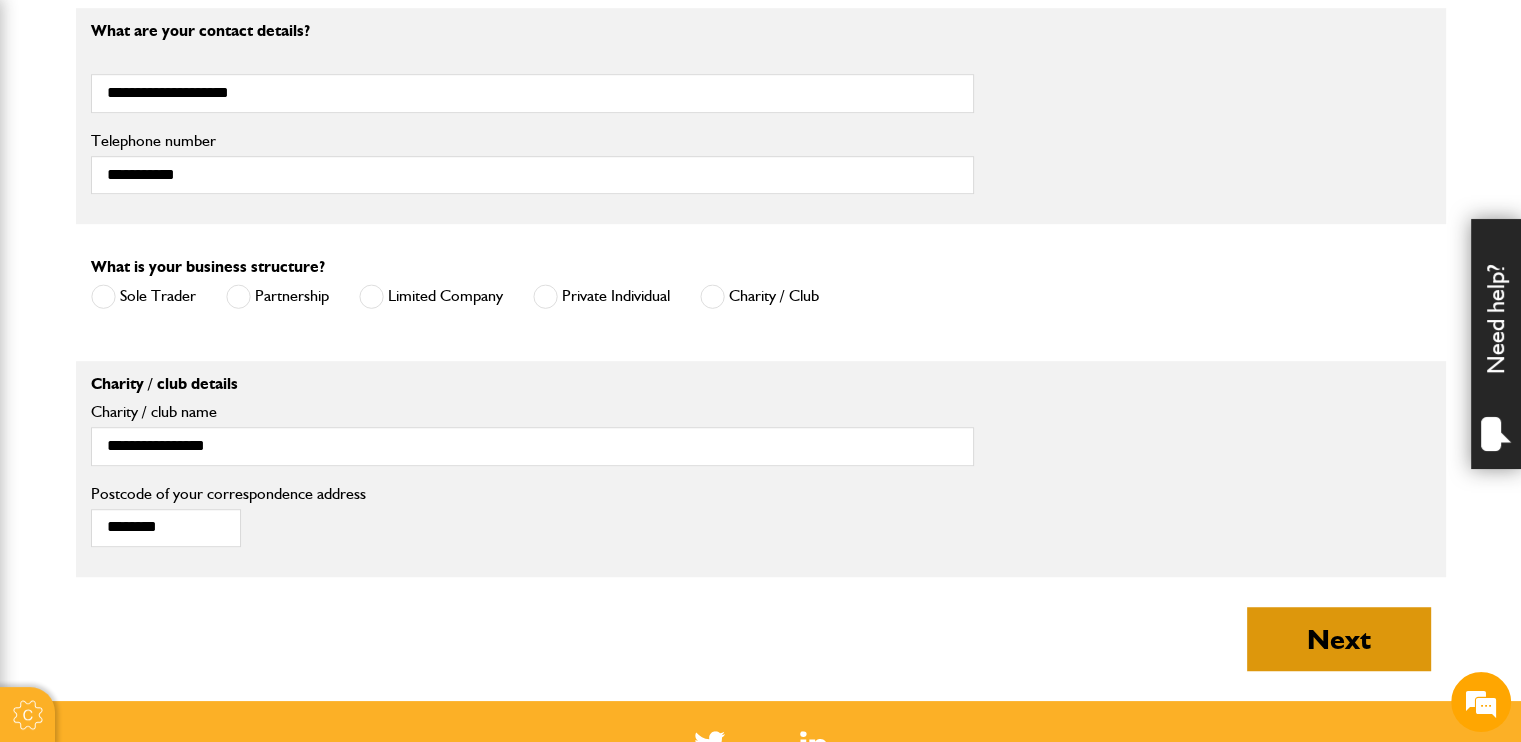 click on "Next" at bounding box center (1339, 639) 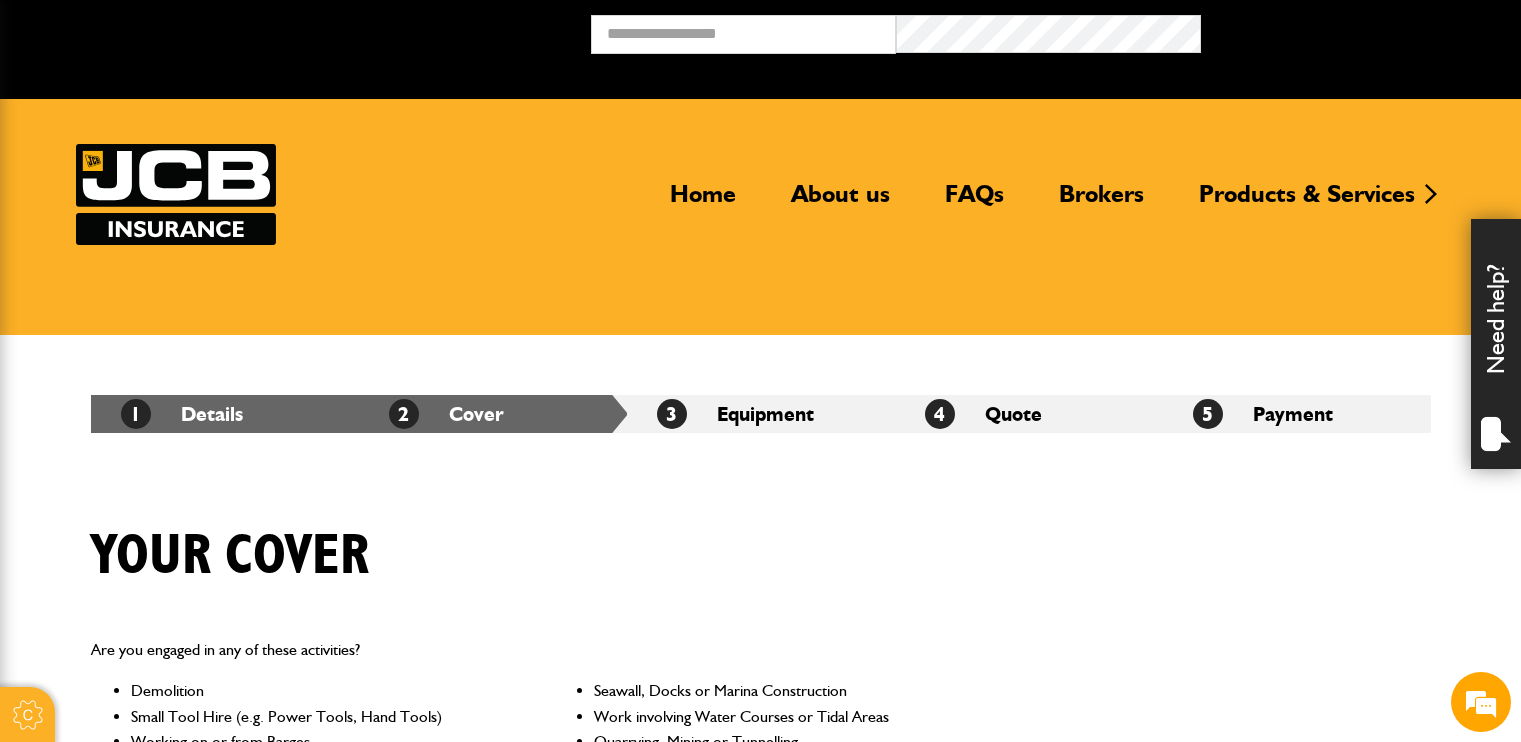 scroll, scrollTop: 0, scrollLeft: 0, axis: both 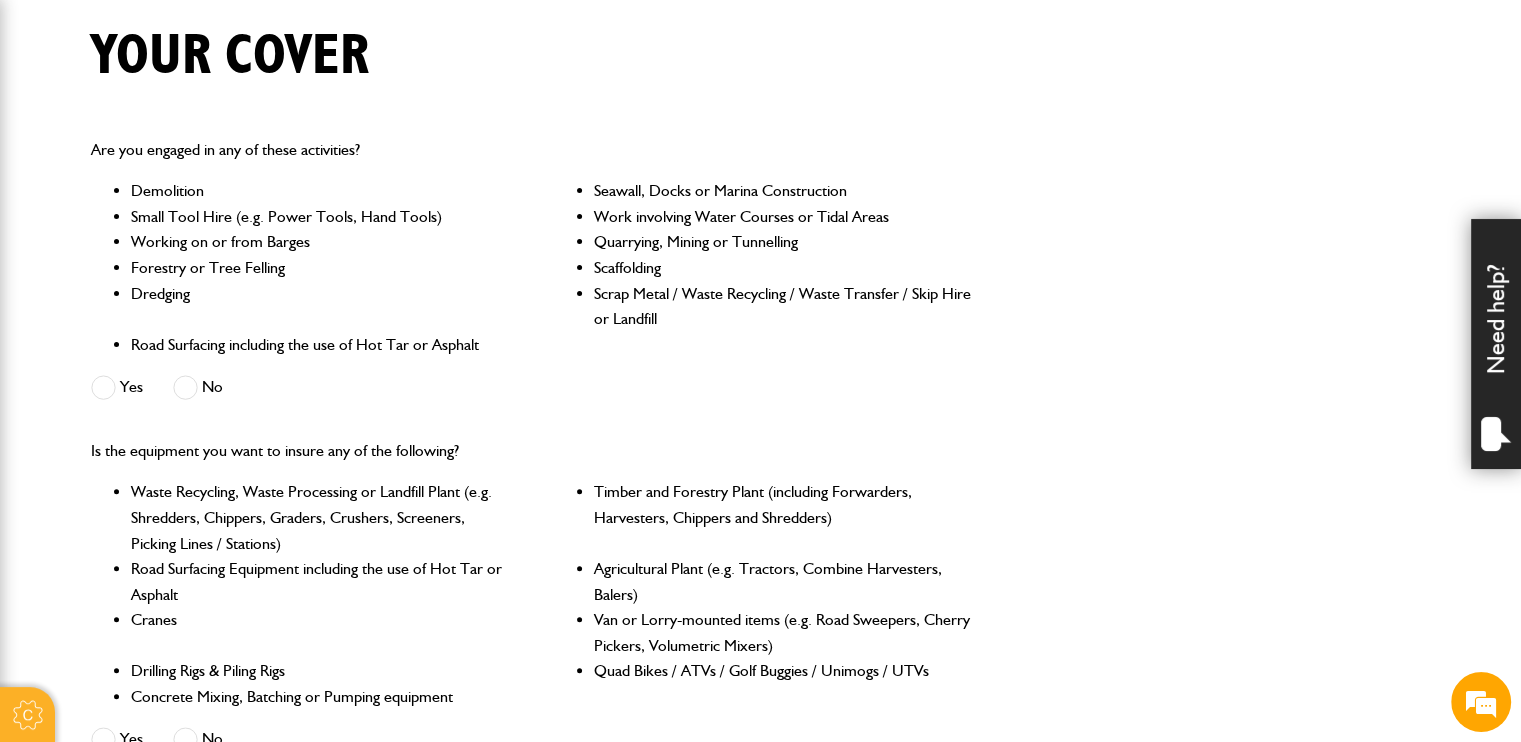 click at bounding box center (185, 387) 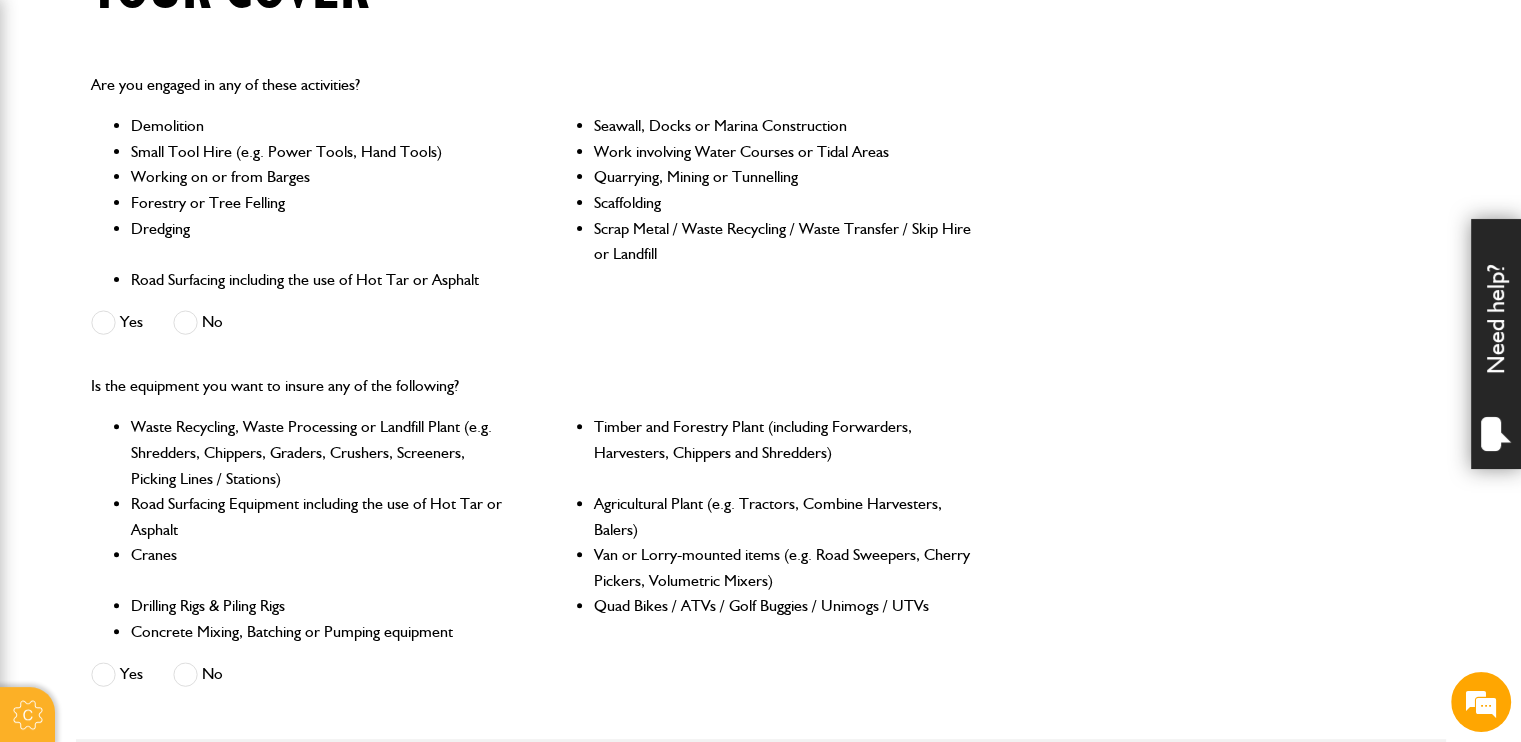 scroll, scrollTop: 600, scrollLeft: 0, axis: vertical 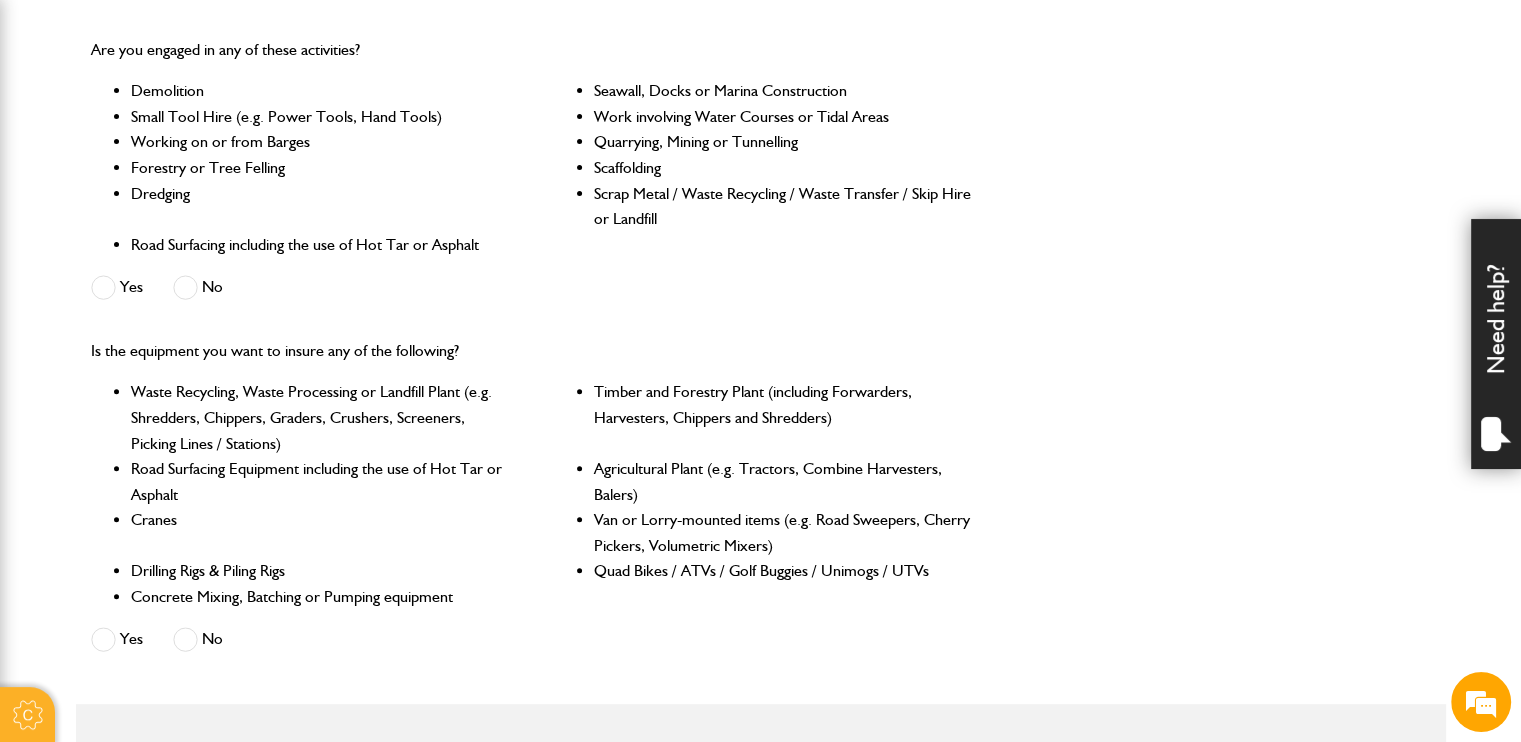 click on "No" at bounding box center (198, 639) 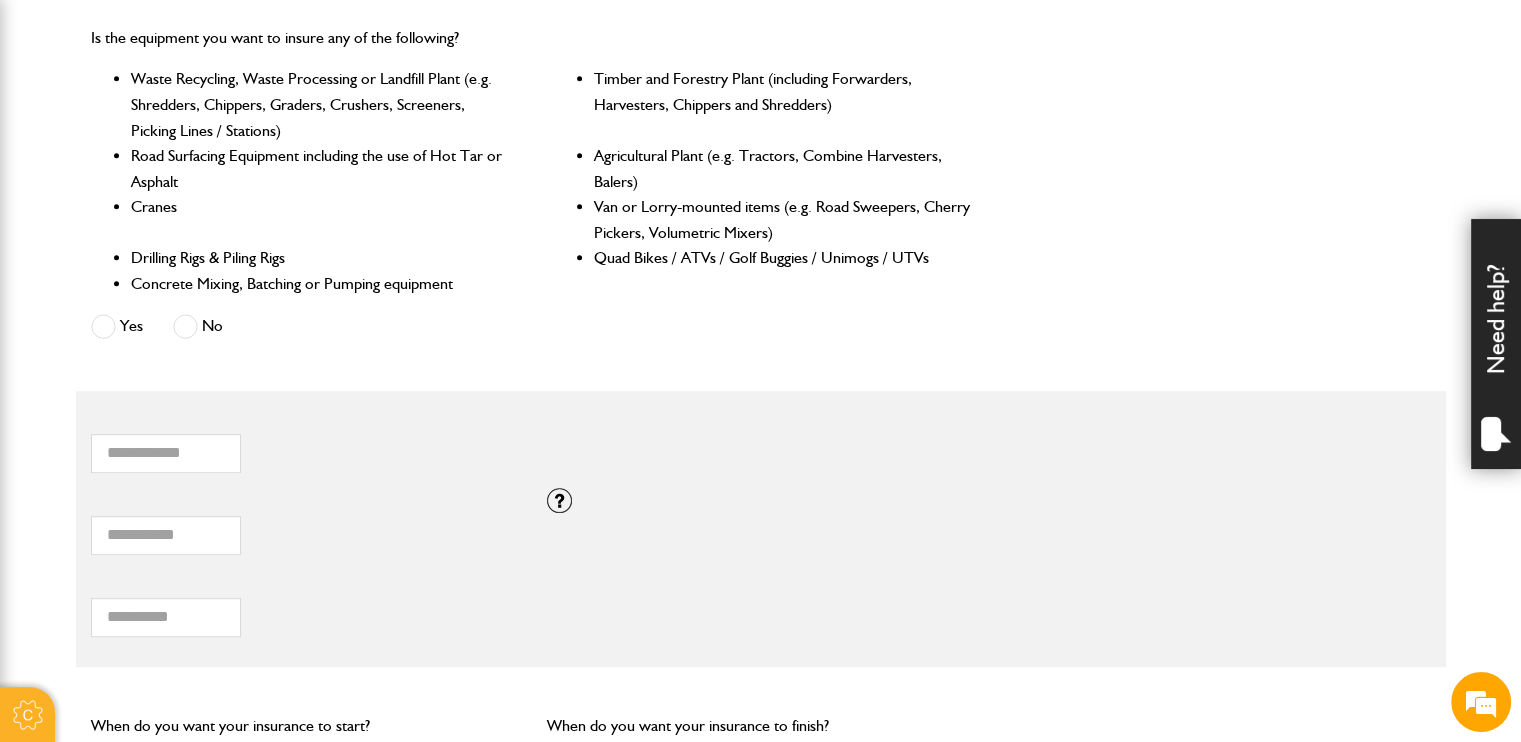 scroll, scrollTop: 1000, scrollLeft: 0, axis: vertical 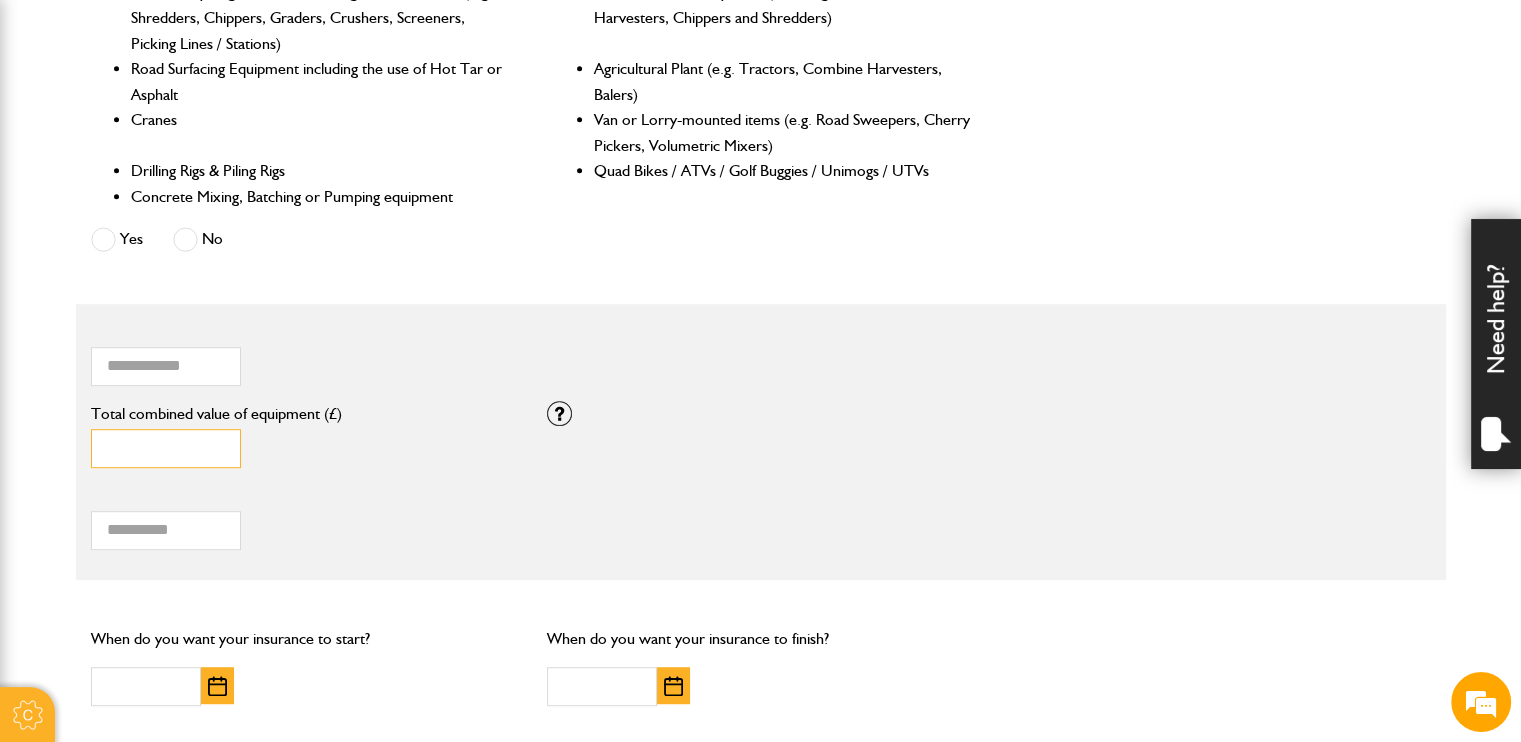 click on "*" at bounding box center (166, 448) 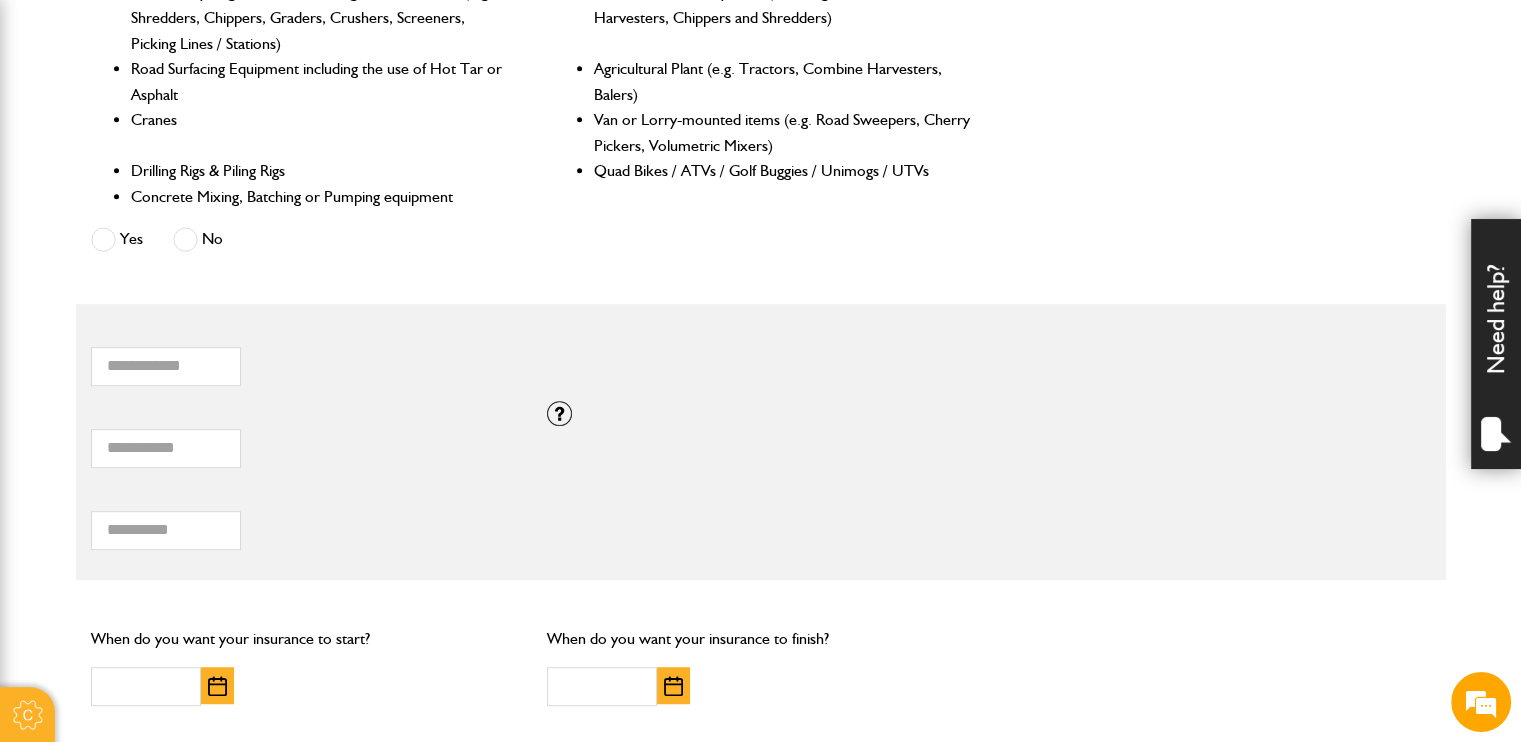 click on "*****
Total combined value of equipment (£)
If you need cover for equipment valued above £100,000, please call JCB Insurance Services on 01889 590 219." at bounding box center [761, 442] 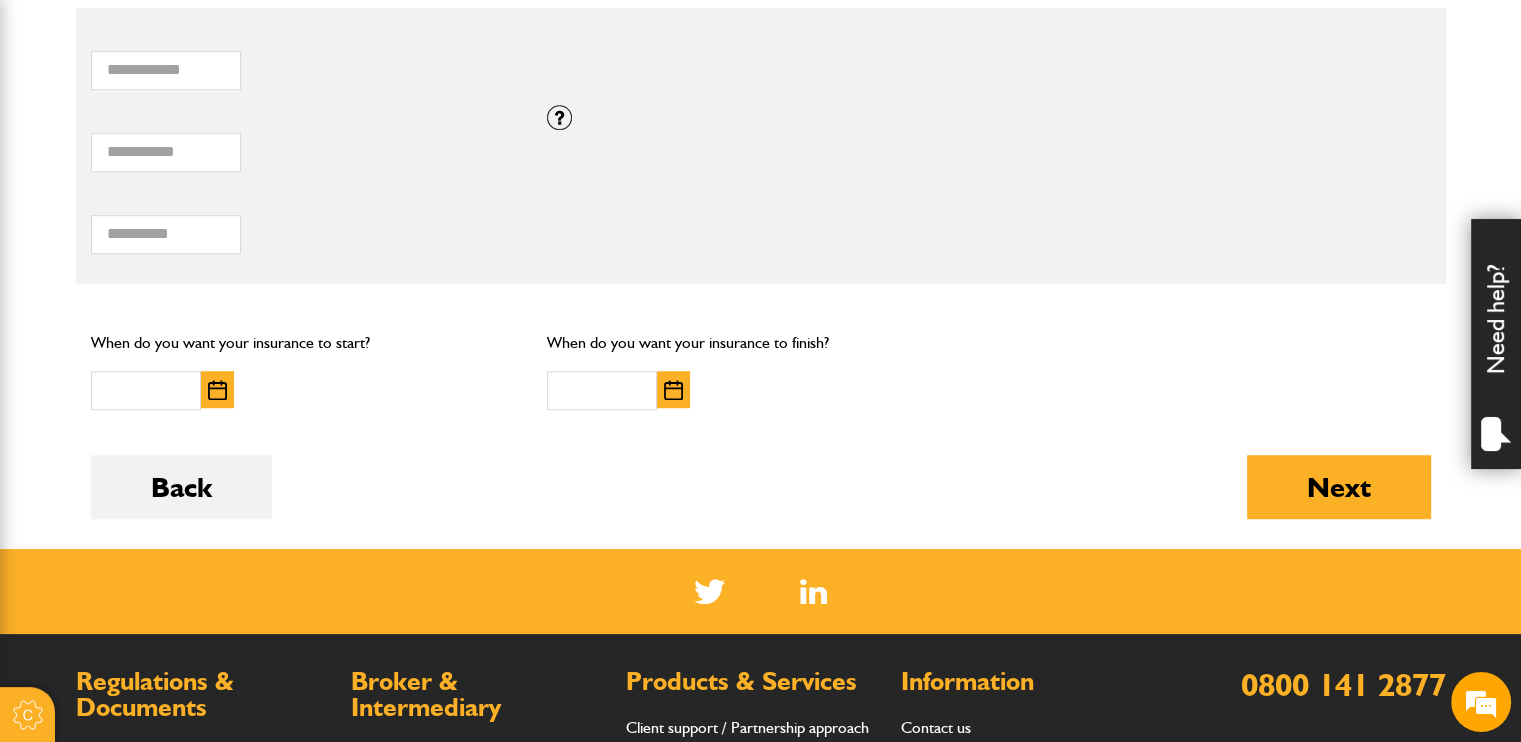 scroll, scrollTop: 1300, scrollLeft: 0, axis: vertical 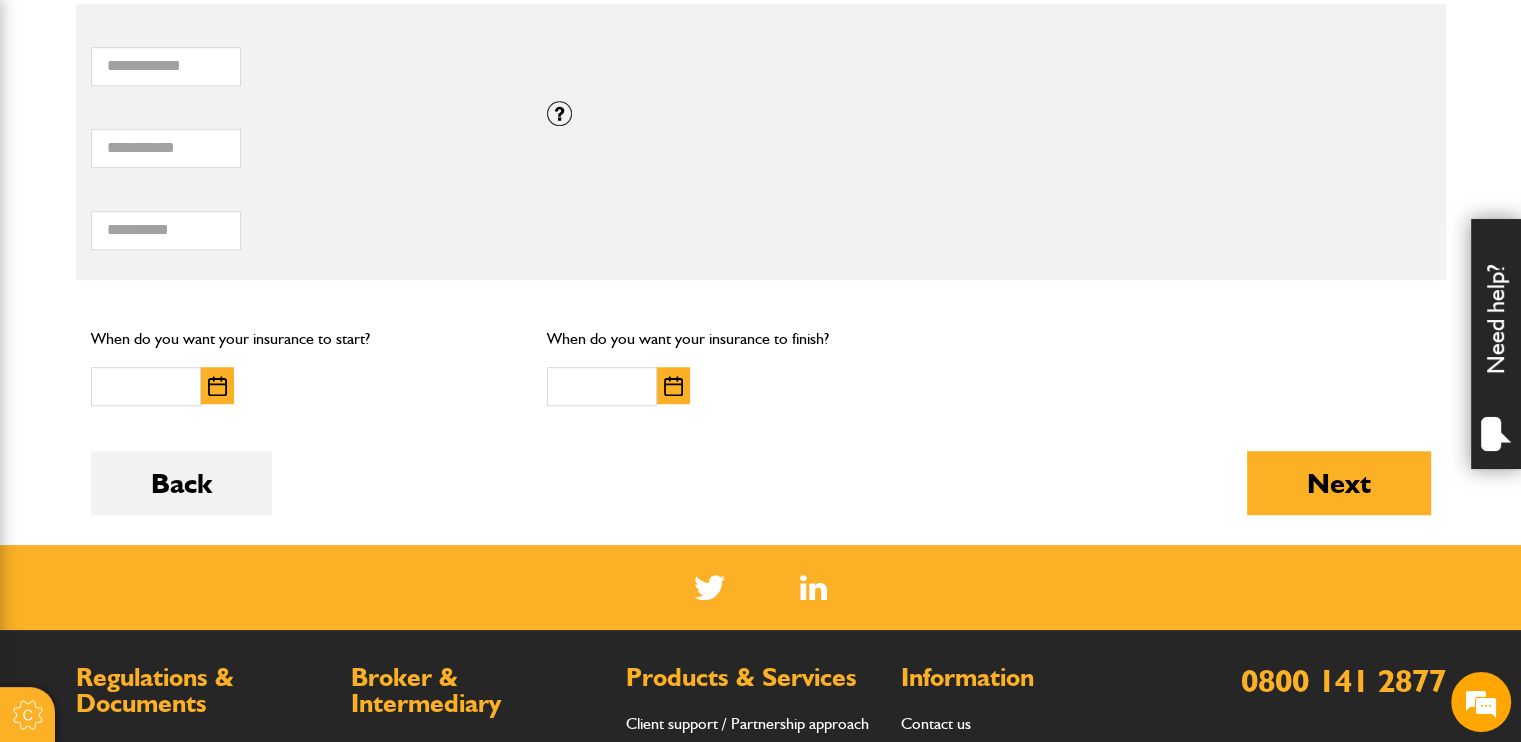 drag, startPoint x: 209, startPoint y: 354, endPoint x: 214, endPoint y: 367, distance: 13.928389 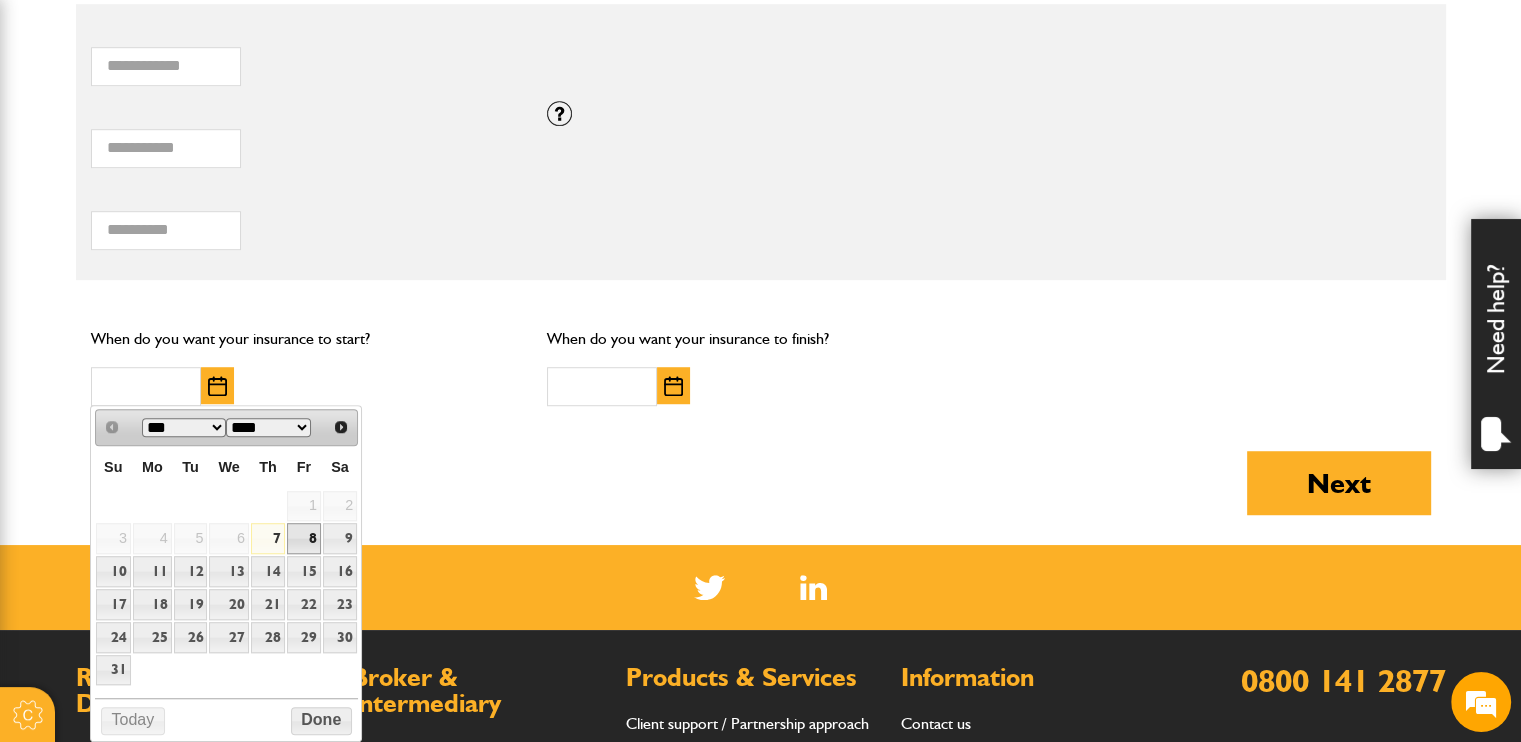 click on "8" at bounding box center [304, 538] 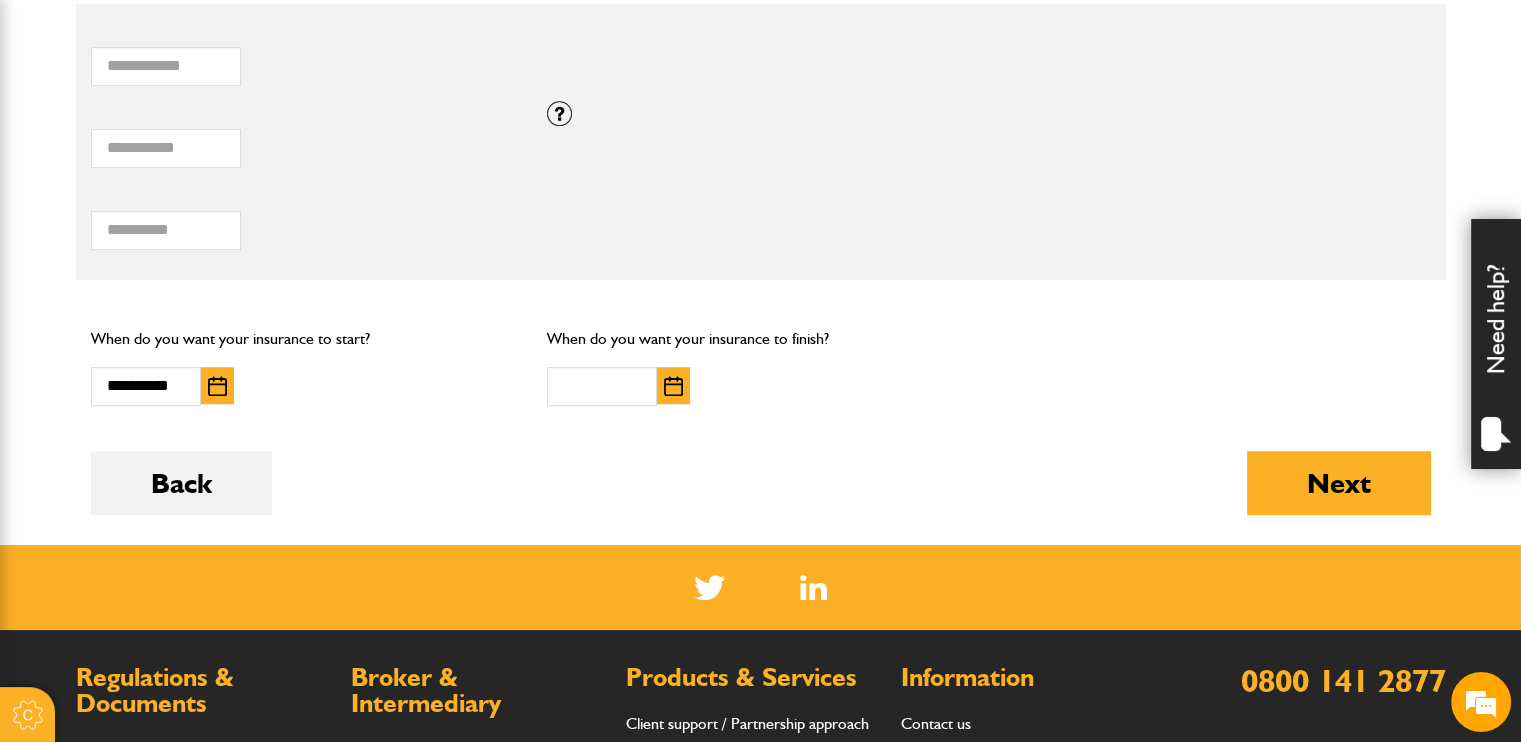 click at bounding box center [673, 385] 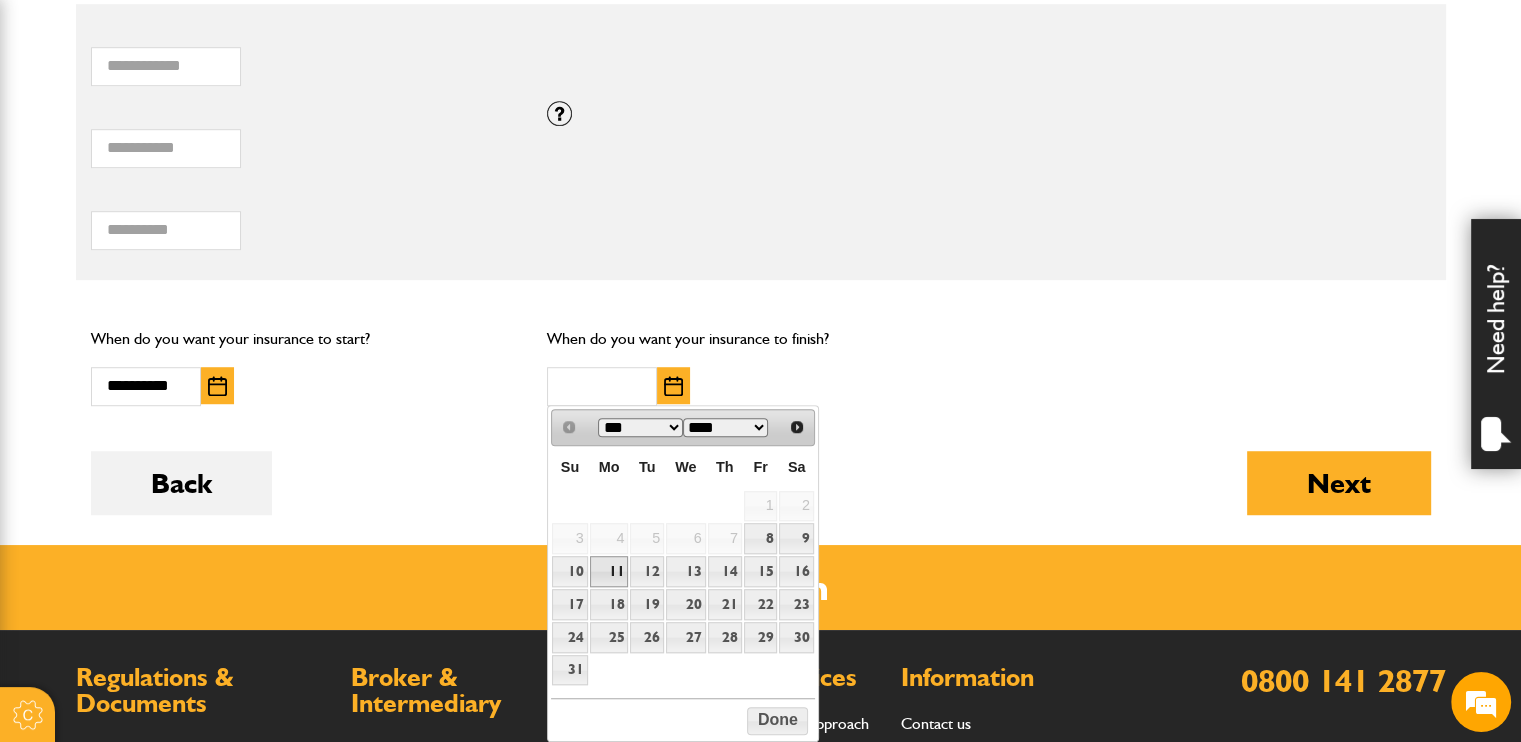 click on "11" at bounding box center [609, 571] 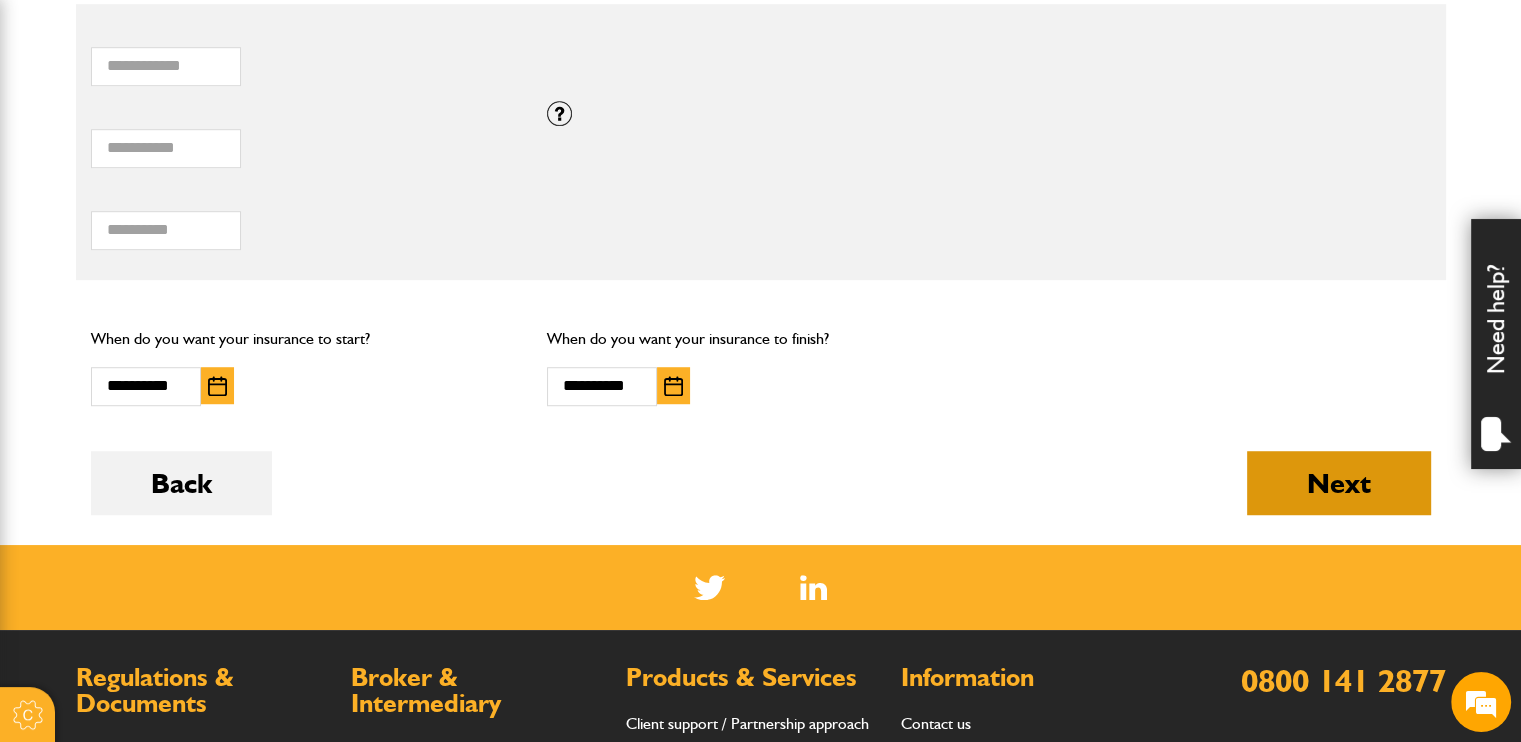 click on "Next" at bounding box center [1339, 483] 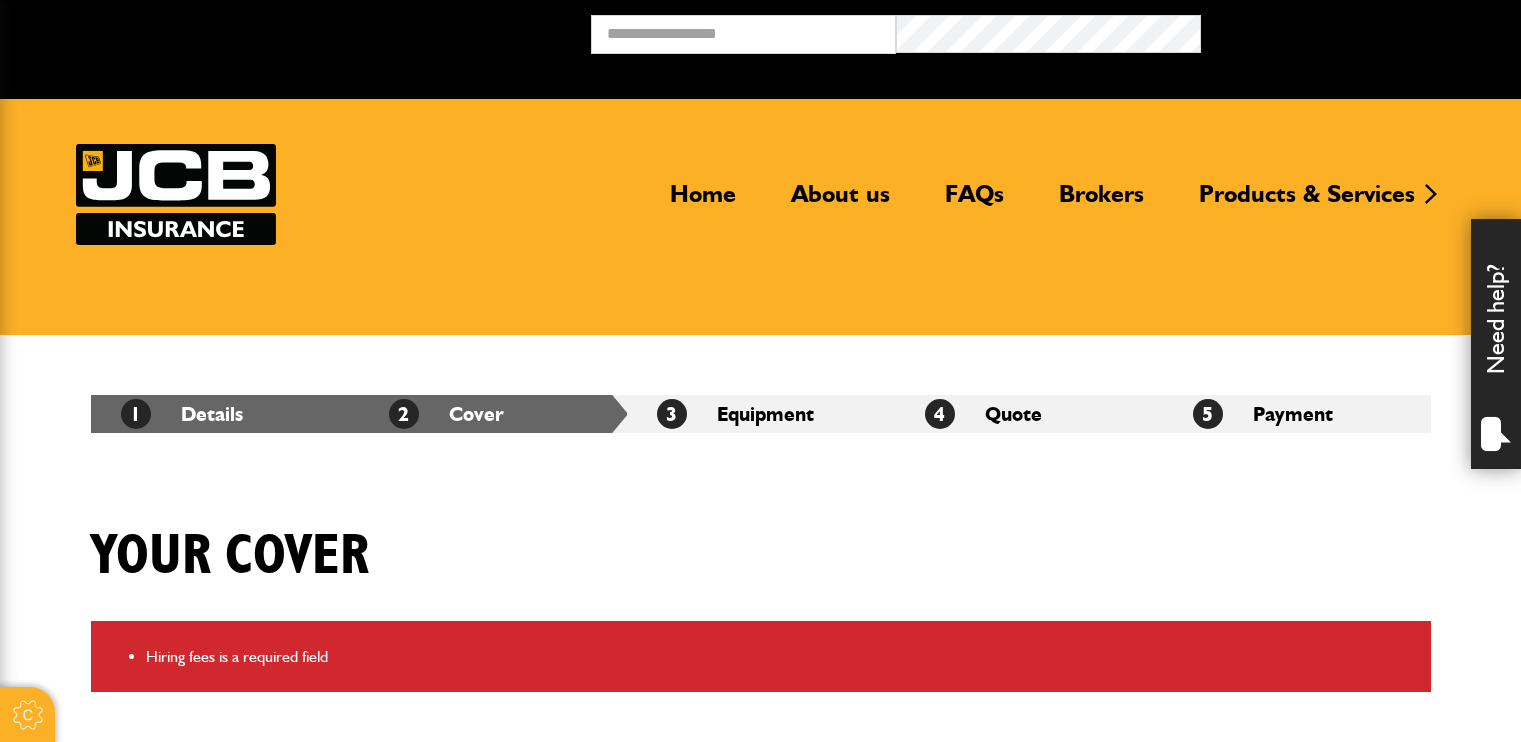 scroll, scrollTop: 0, scrollLeft: 0, axis: both 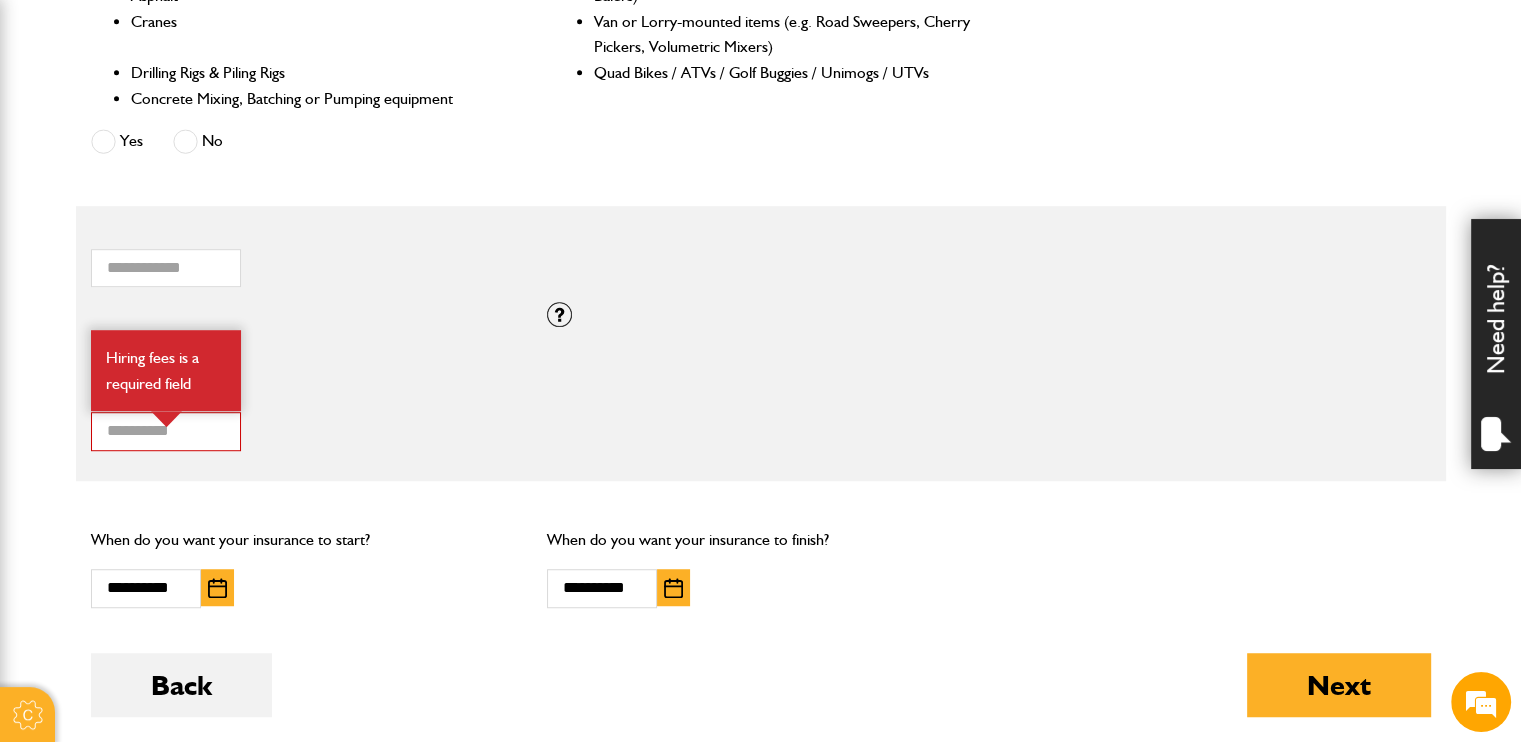 click on "Total hiring fees" at bounding box center (304, 397) 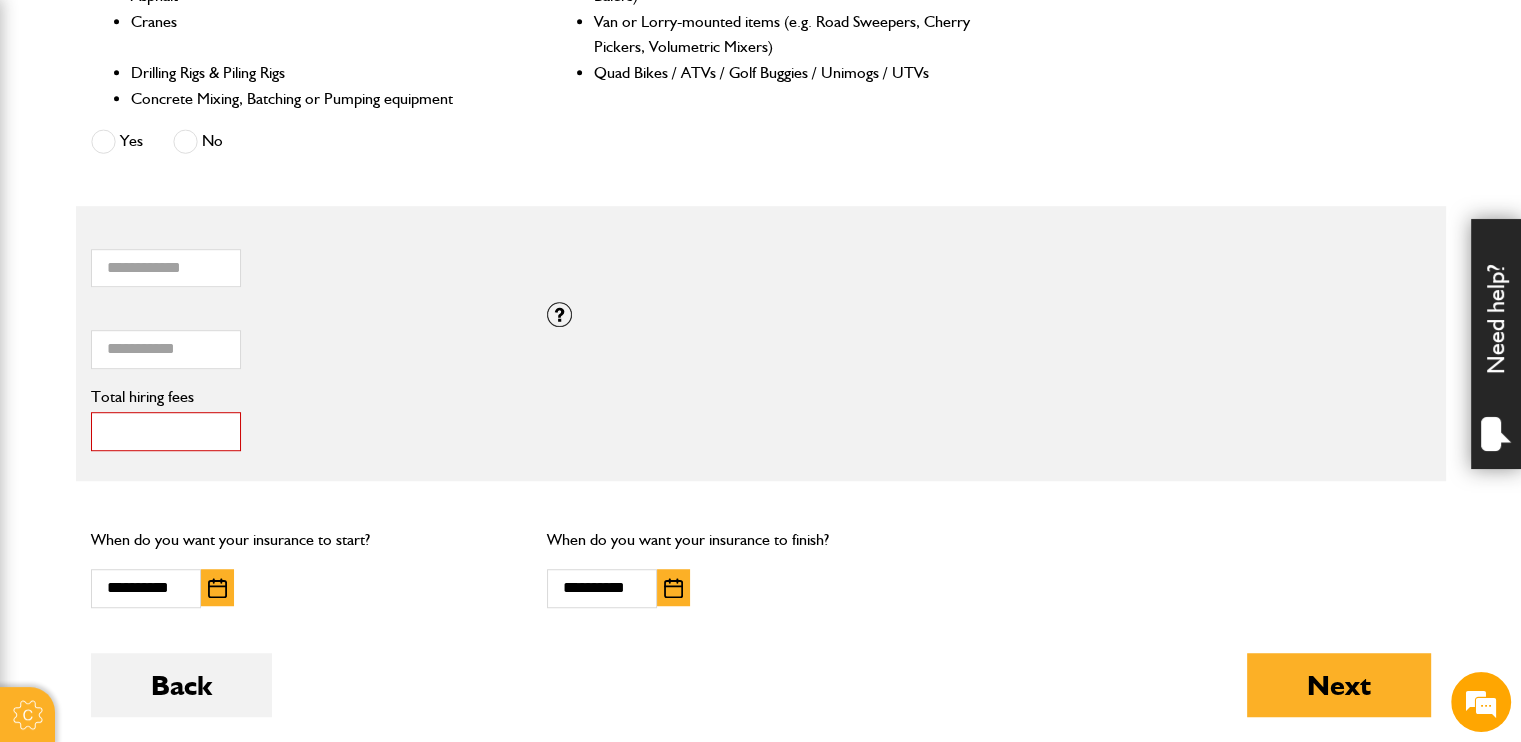 click on "*" at bounding box center [166, 431] 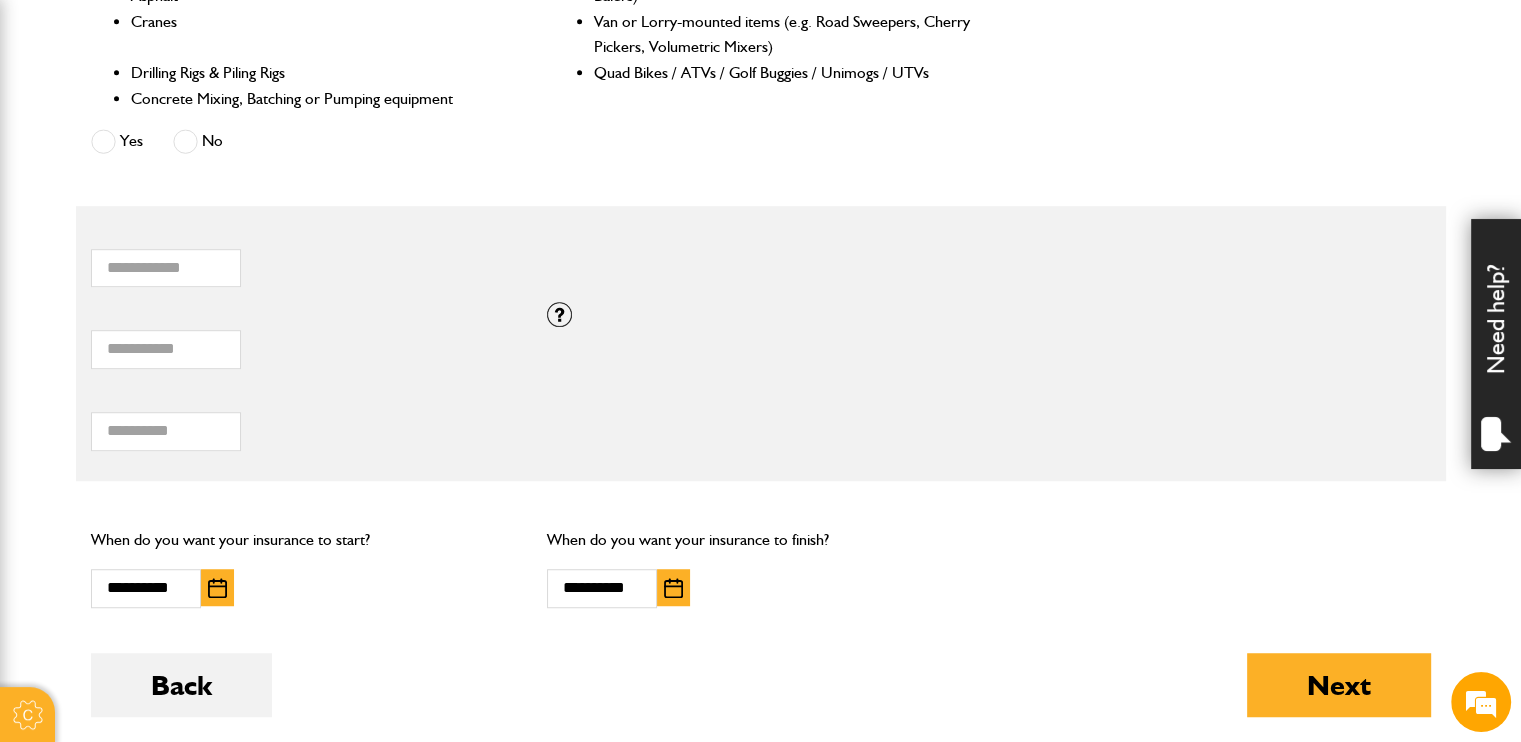 click on "**********" at bounding box center (304, 566) 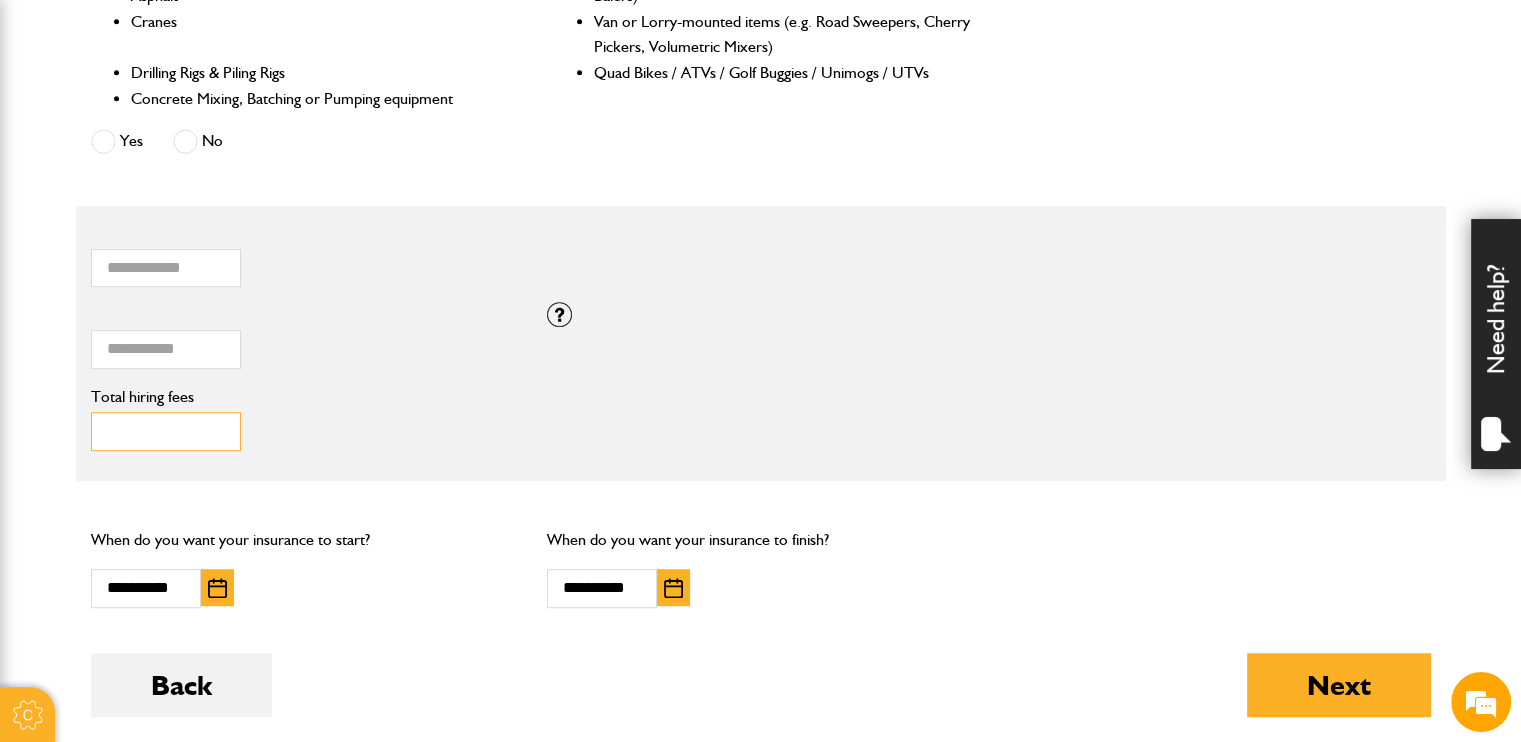 drag, startPoint x: 162, startPoint y: 440, endPoint x: 8, endPoint y: 440, distance: 154 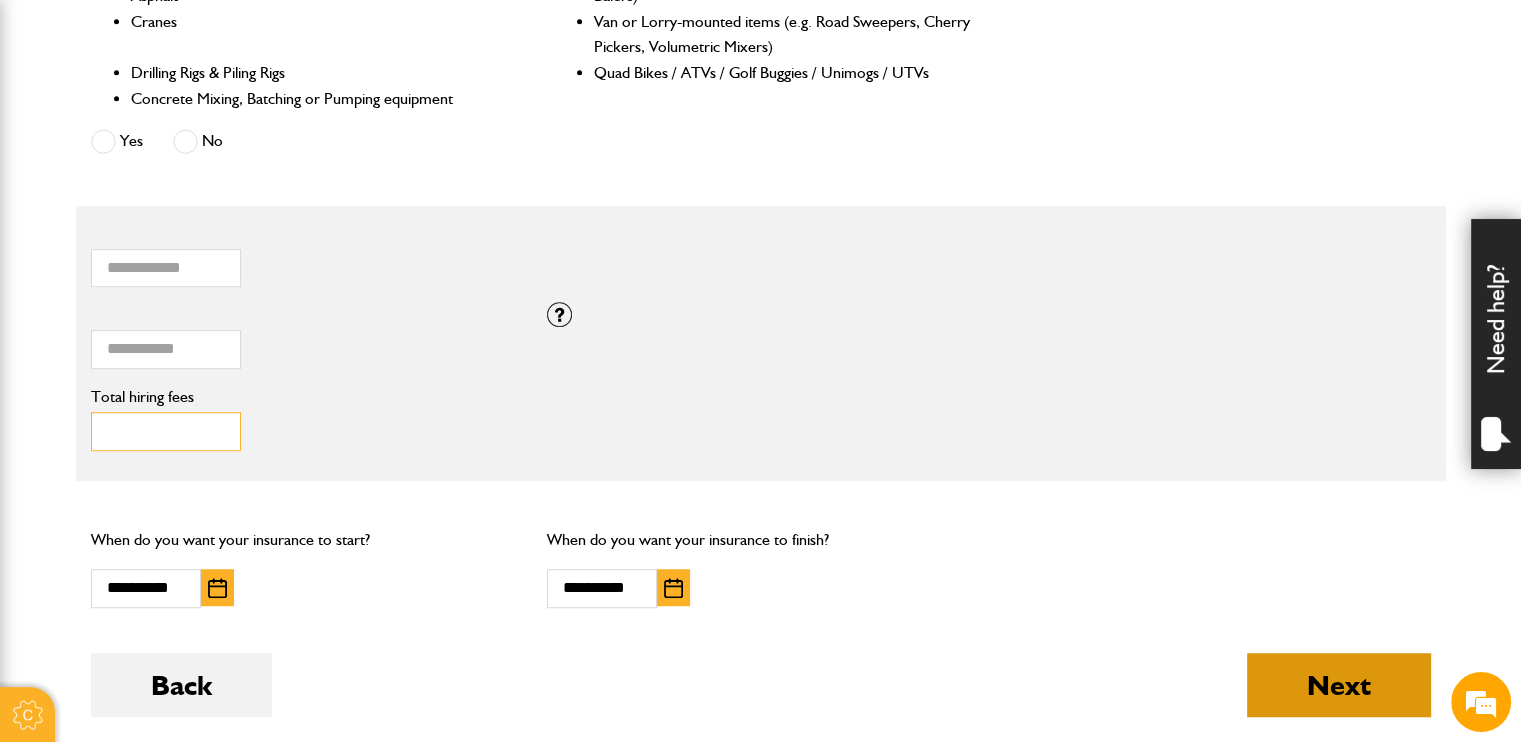type on "***" 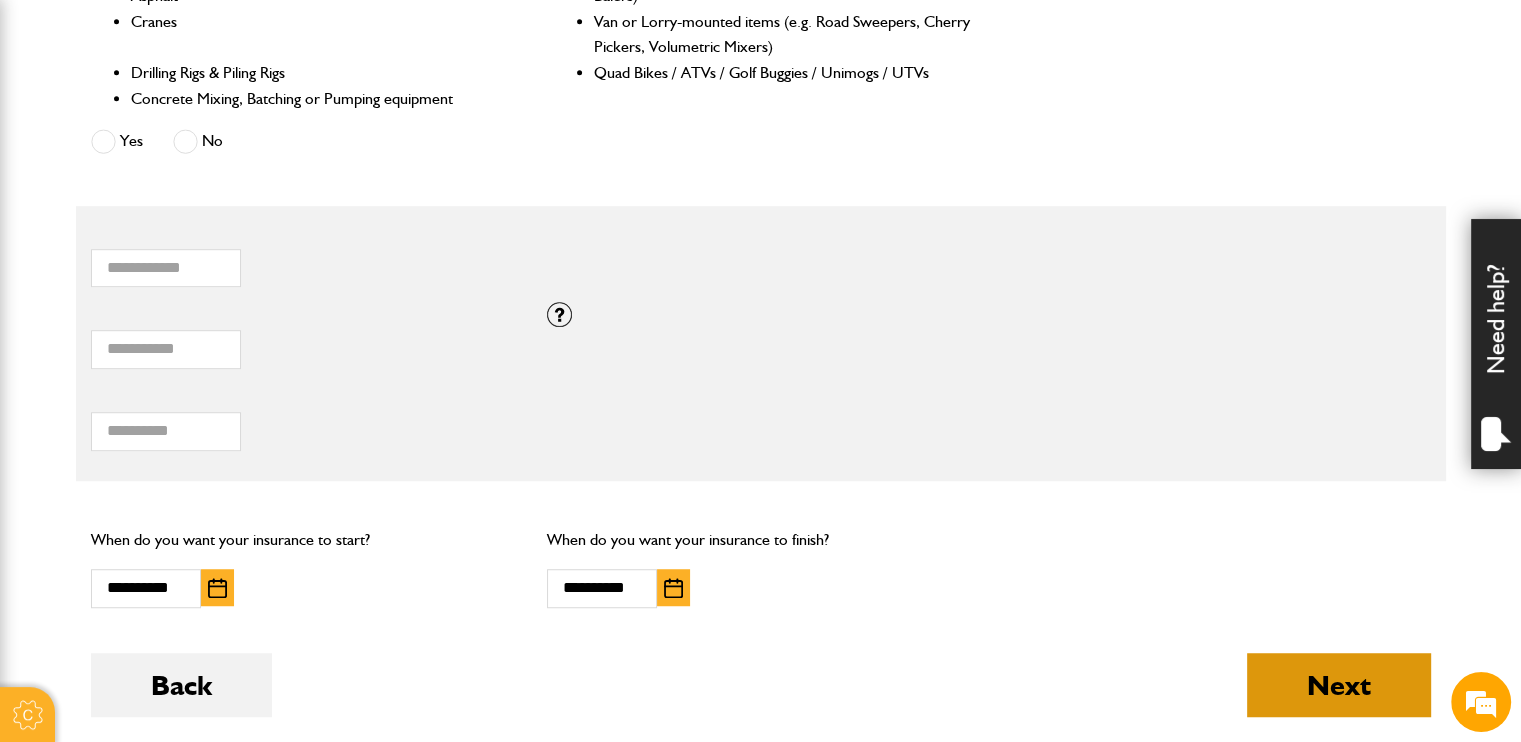 click on "Next" at bounding box center [1339, 685] 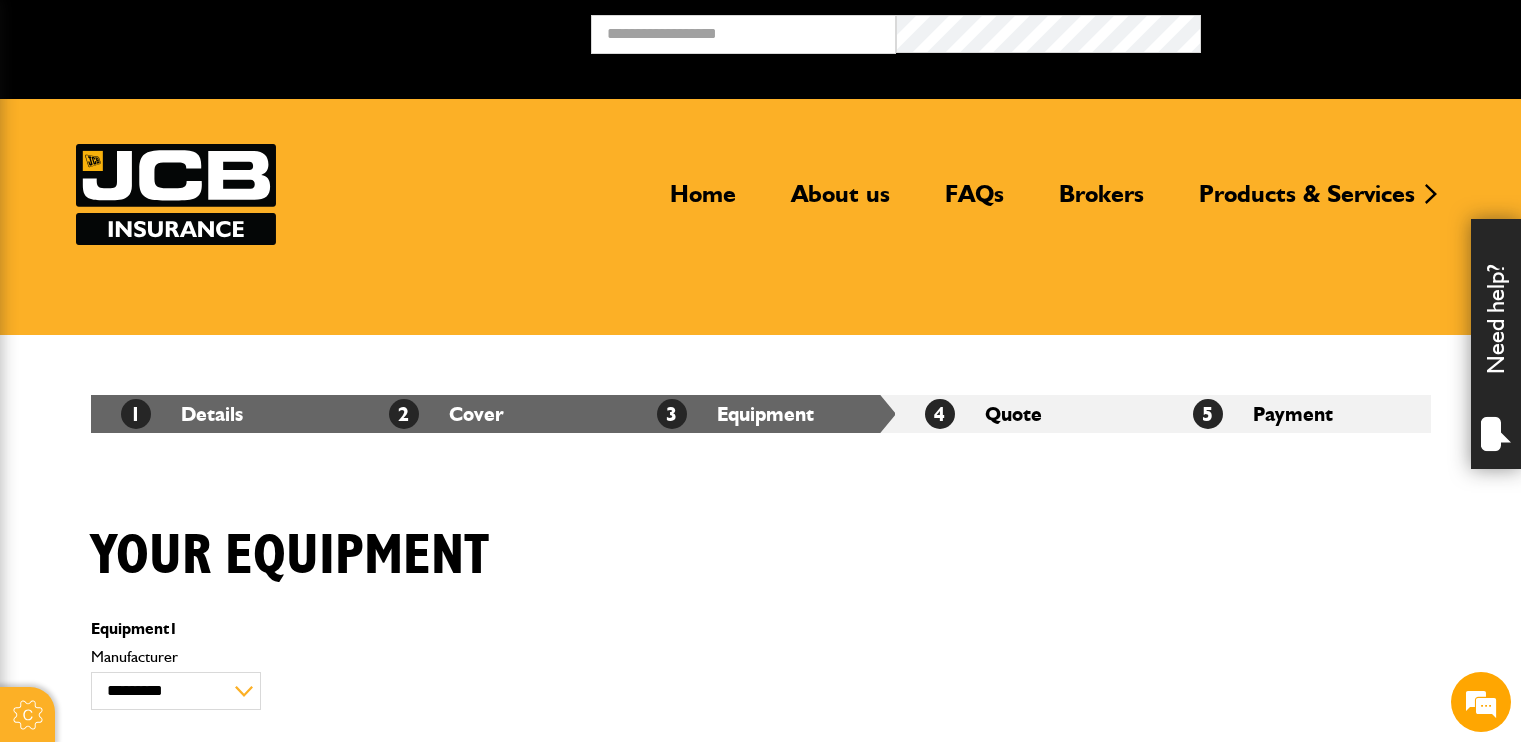 scroll, scrollTop: 0, scrollLeft: 0, axis: both 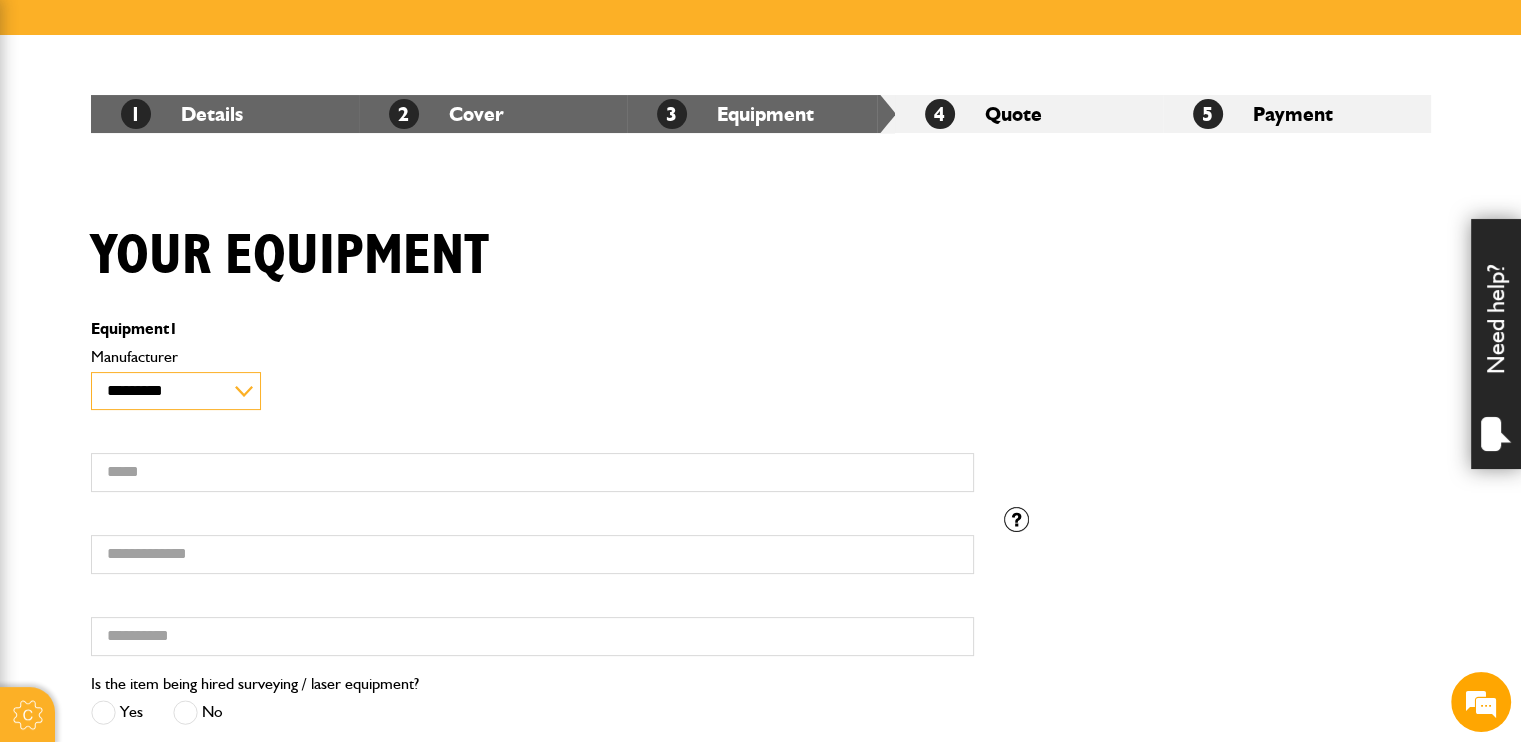 click on "**********" at bounding box center (176, 391) 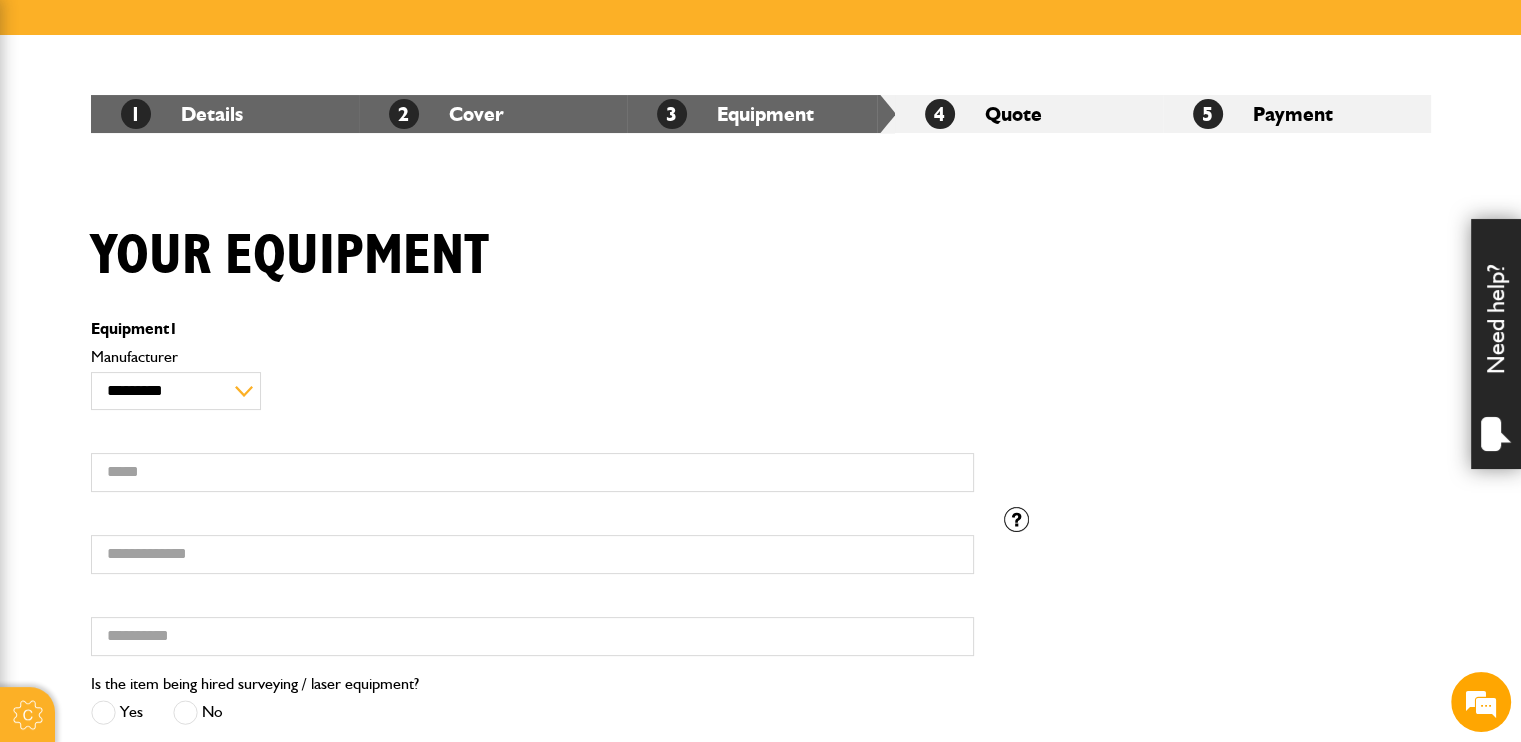 scroll, scrollTop: 162, scrollLeft: 0, axis: vertical 